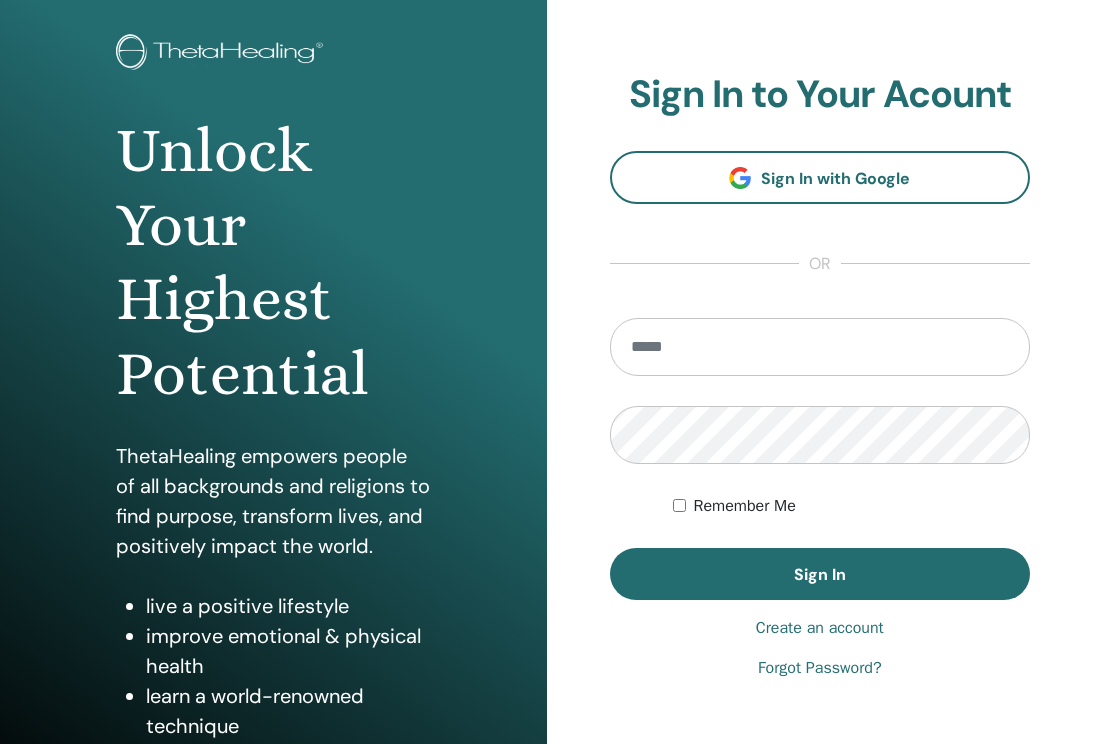 scroll, scrollTop: 216, scrollLeft: 0, axis: vertical 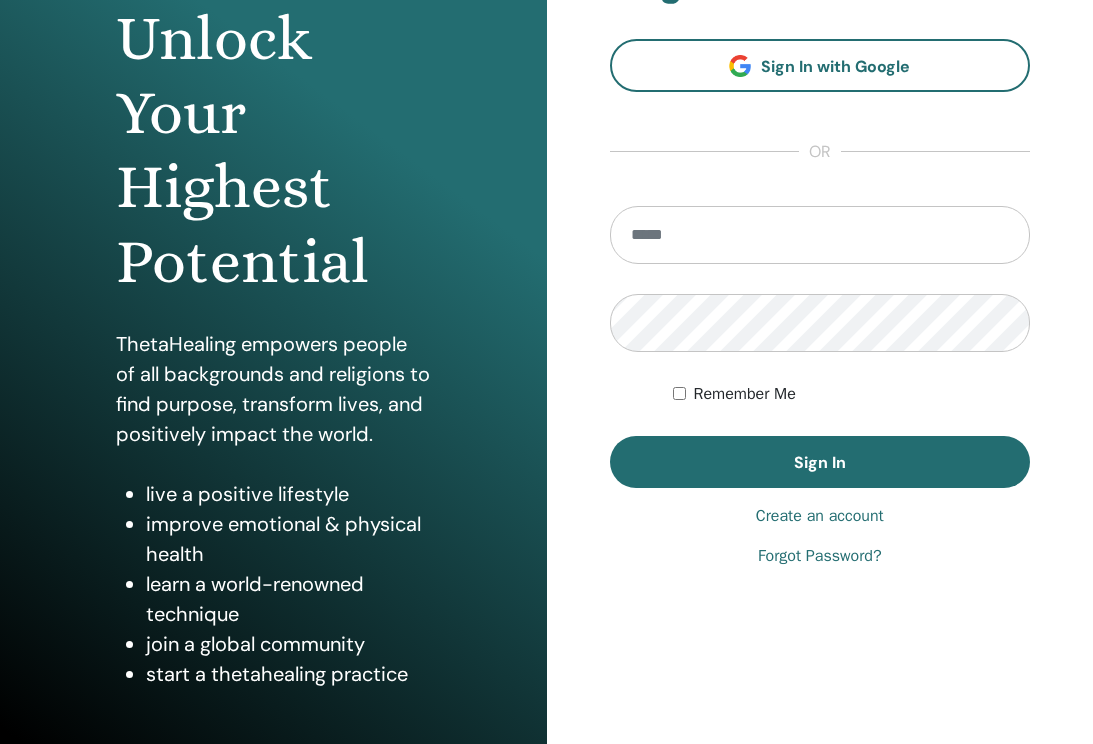 click at bounding box center [820, 235] 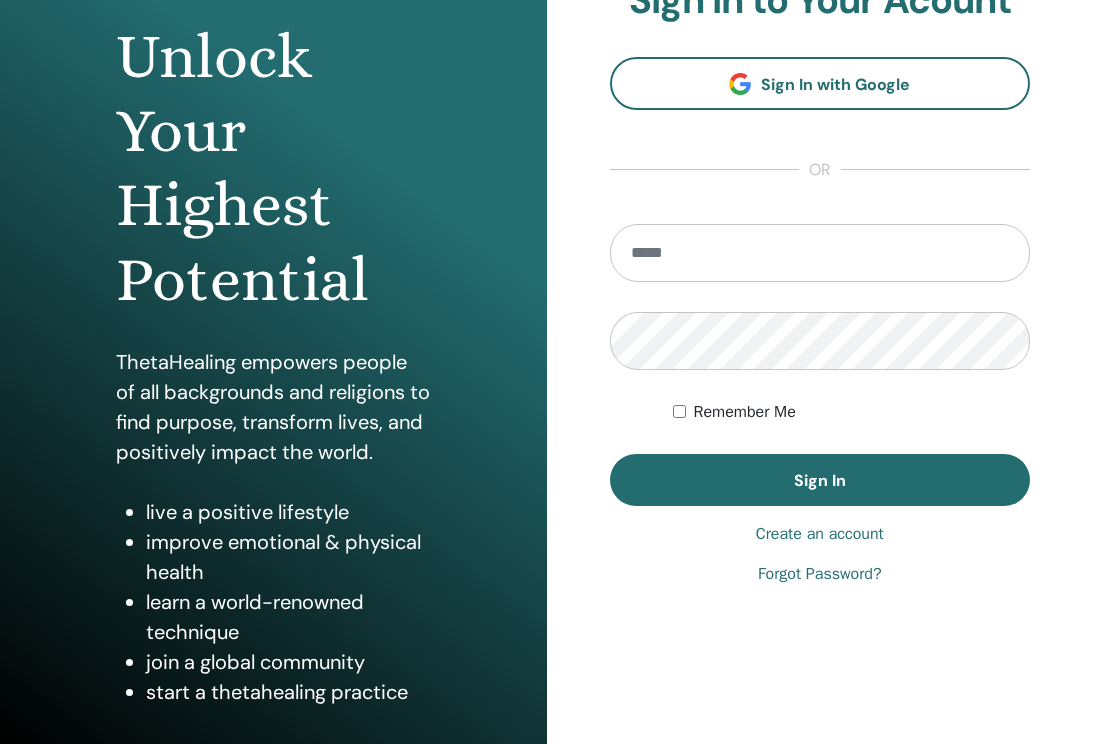 scroll, scrollTop: 216, scrollLeft: 0, axis: vertical 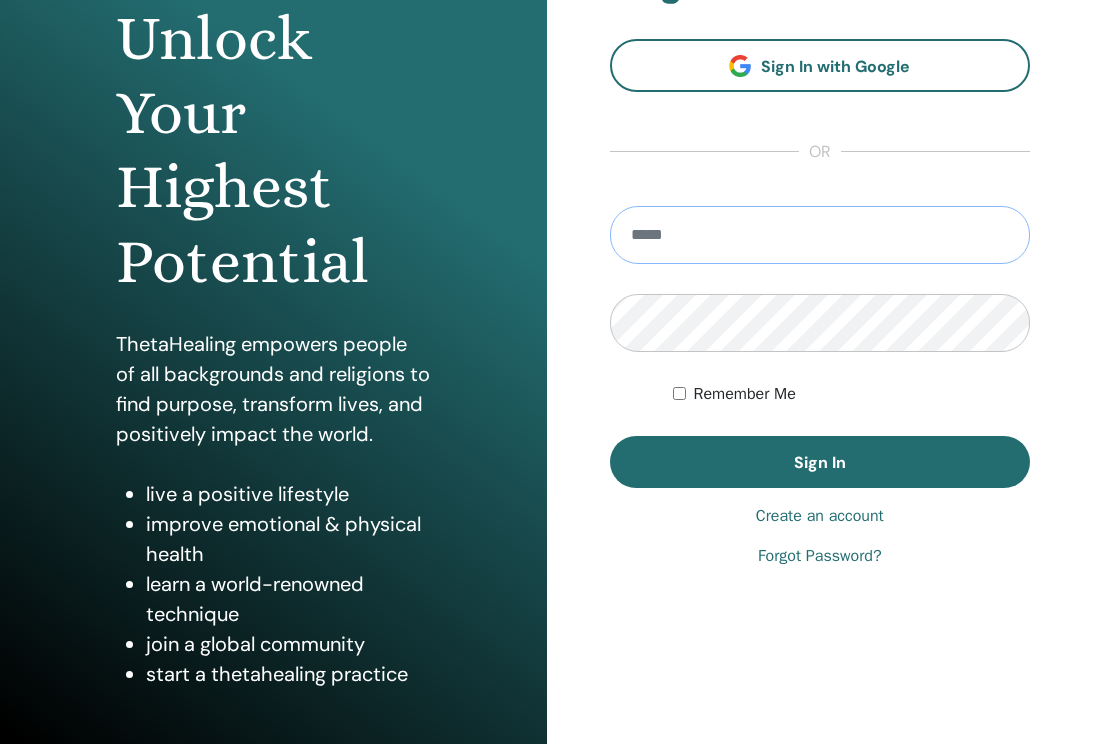 click at bounding box center [820, 235] 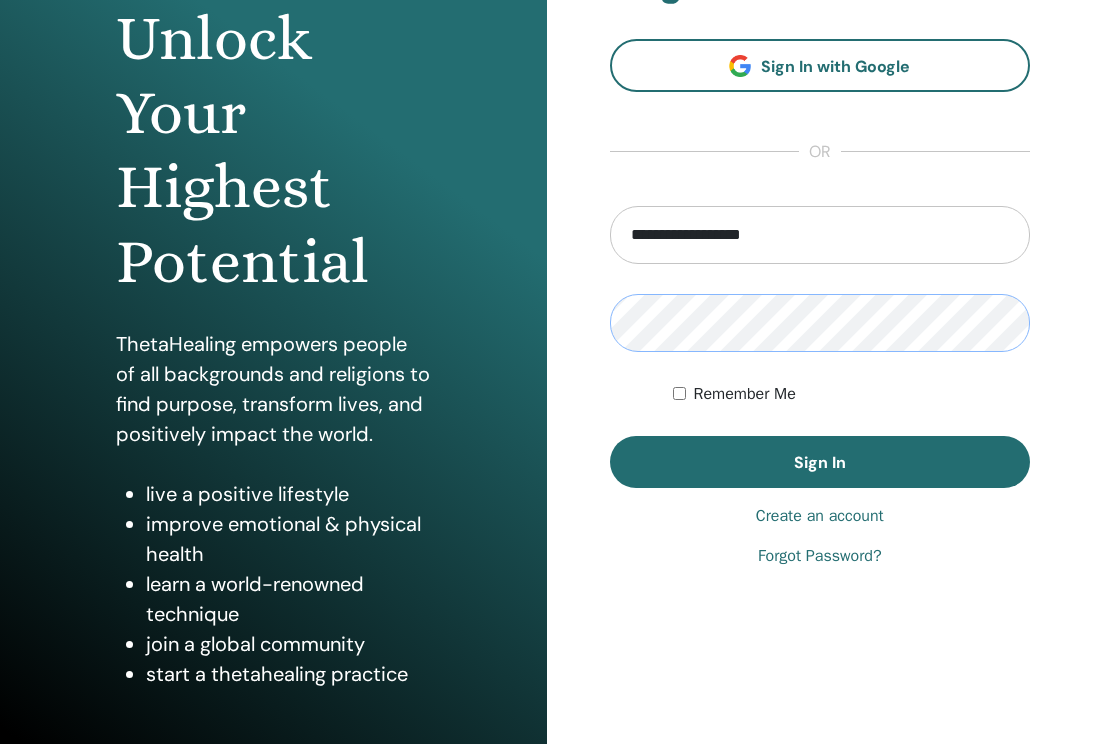 click on "Sign In" at bounding box center (820, 462) 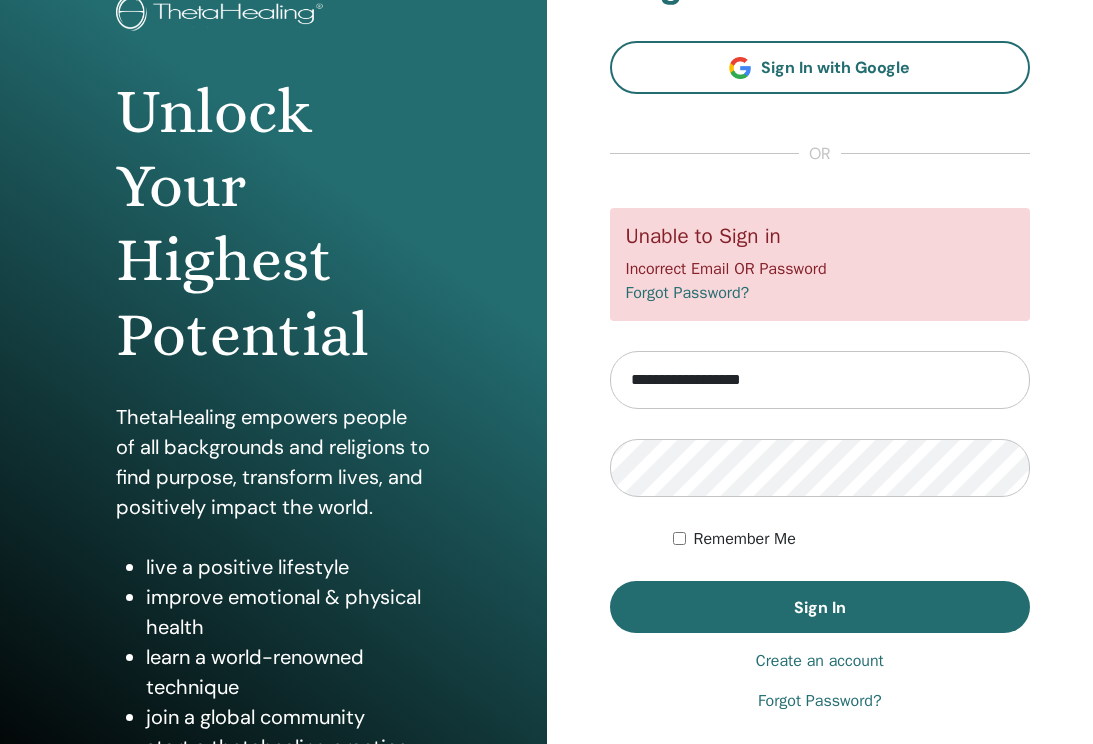 scroll, scrollTop: 193, scrollLeft: 0, axis: vertical 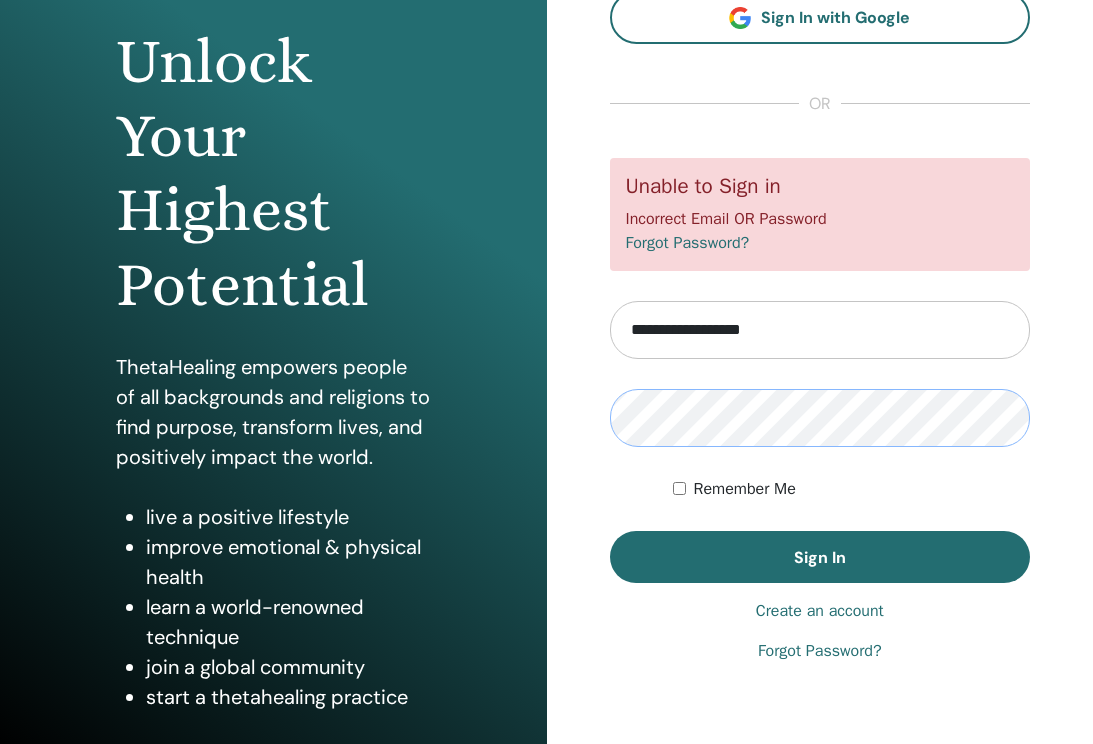 click on "Sign In" at bounding box center [820, 557] 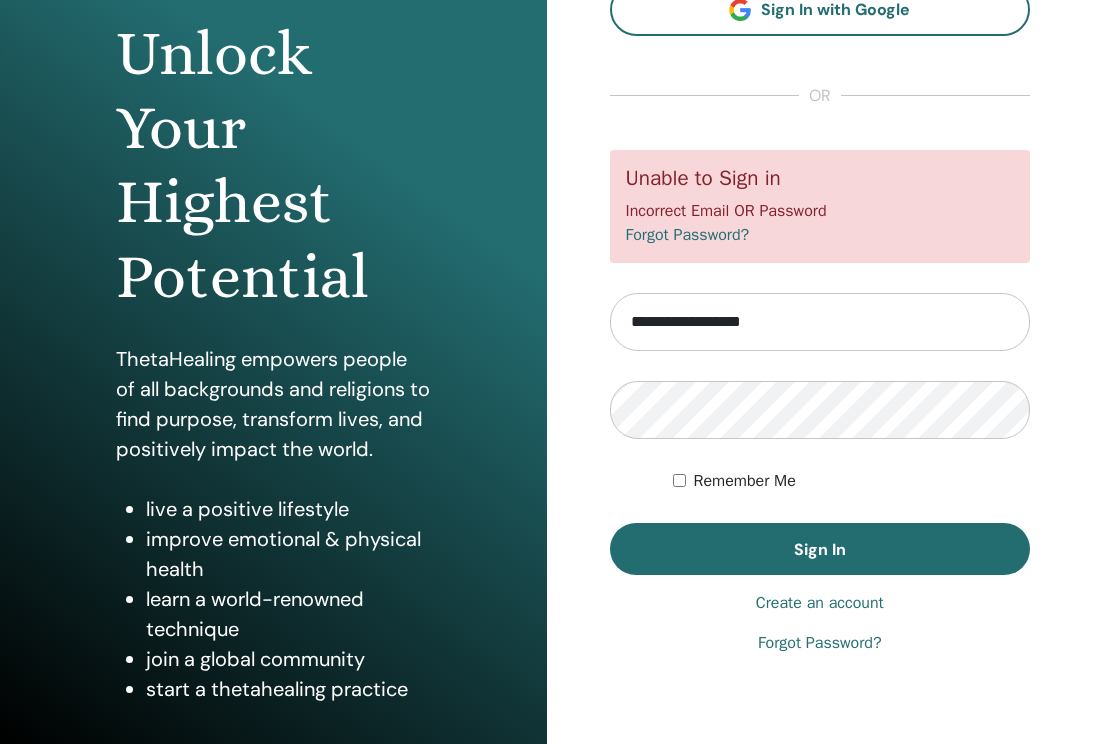 scroll, scrollTop: 202, scrollLeft: 0, axis: vertical 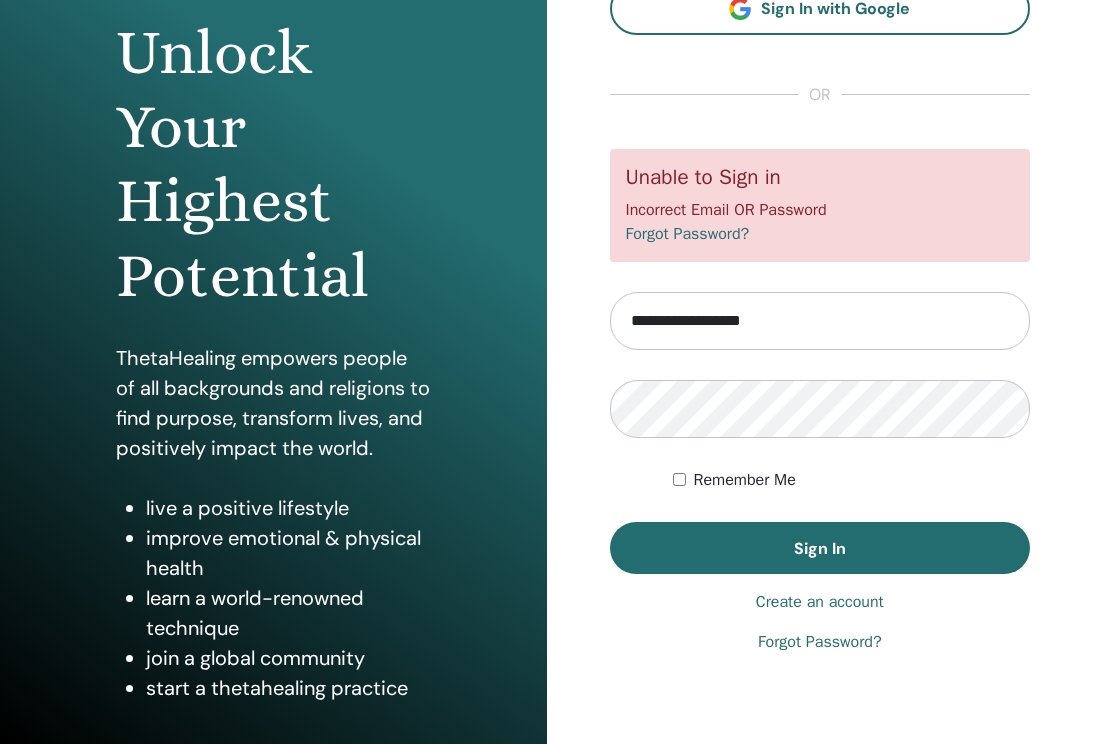 click on "Forgot Password?" at bounding box center [820, 642] 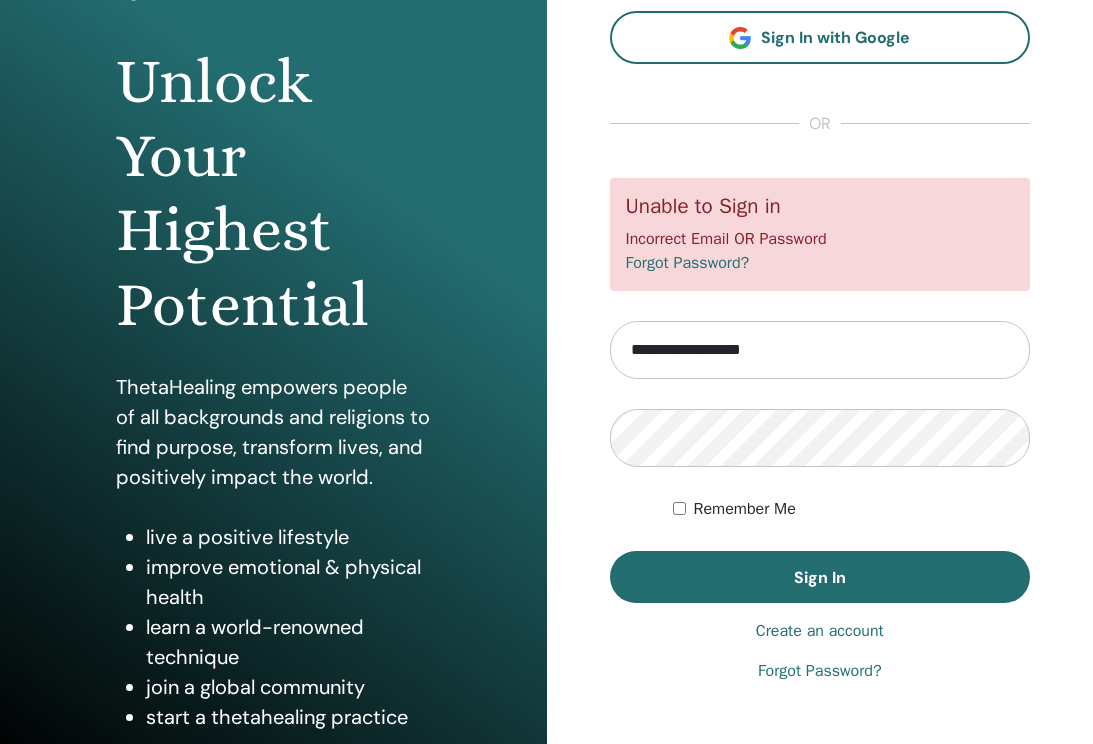scroll, scrollTop: 186, scrollLeft: 0, axis: vertical 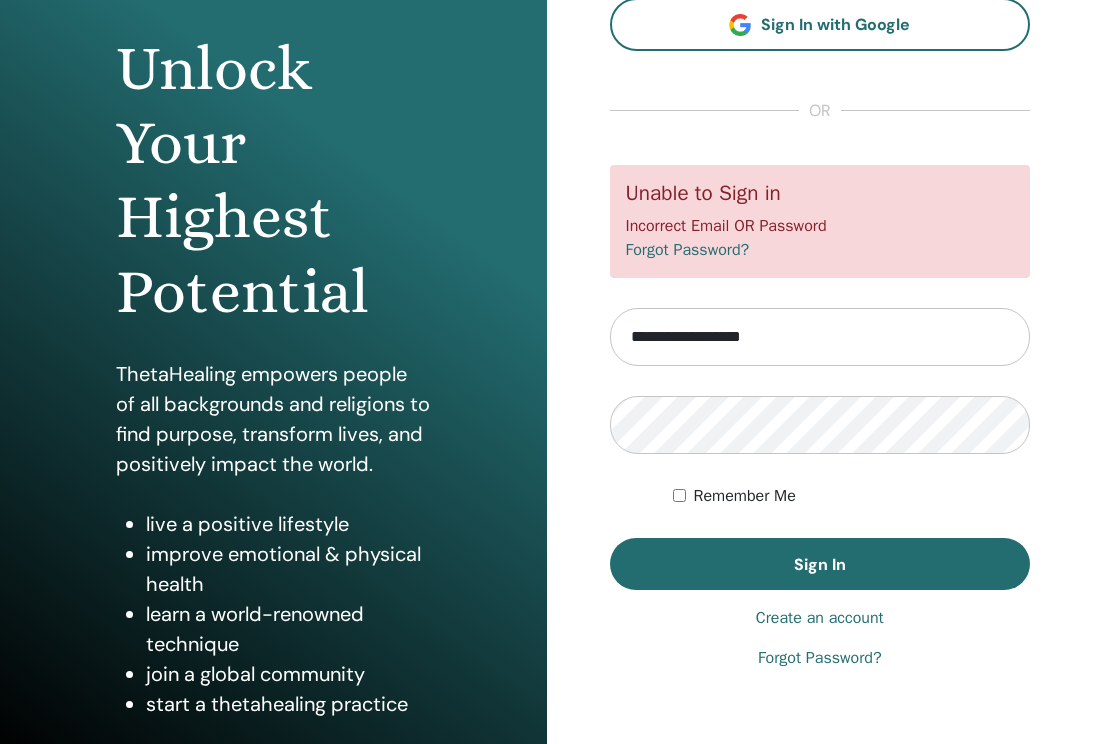 click on "Create an account" at bounding box center (820, 618) 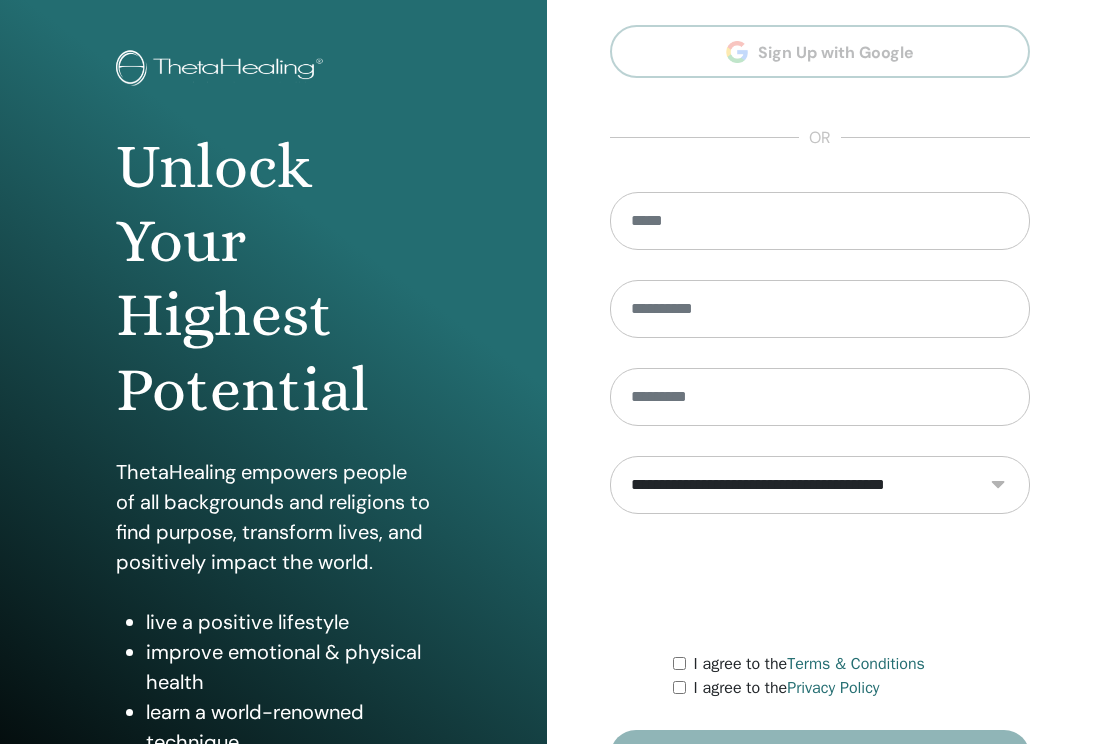 scroll, scrollTop: 0, scrollLeft: 0, axis: both 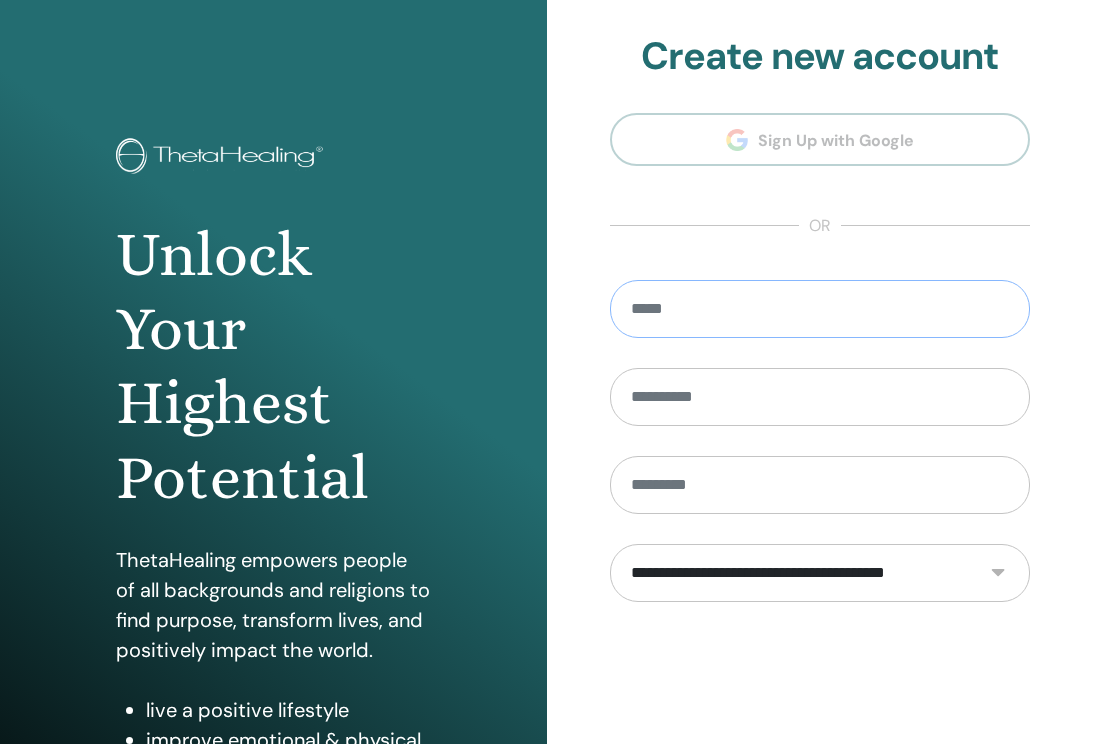 click at bounding box center (820, 309) 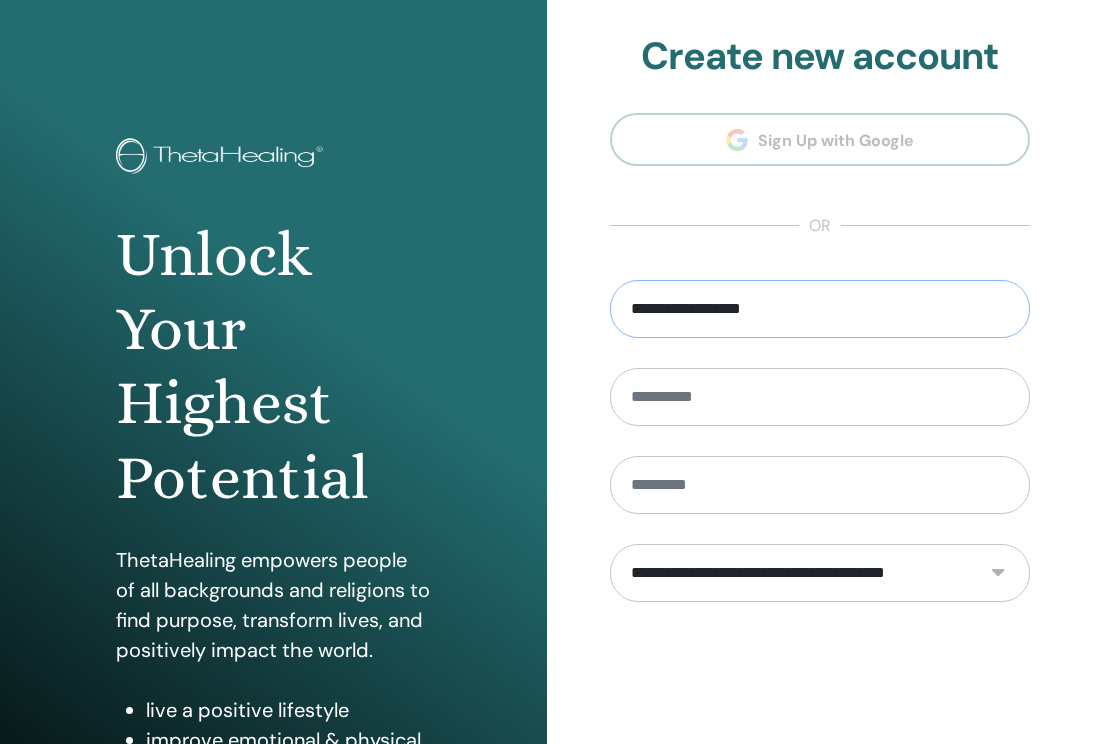 type on "**********" 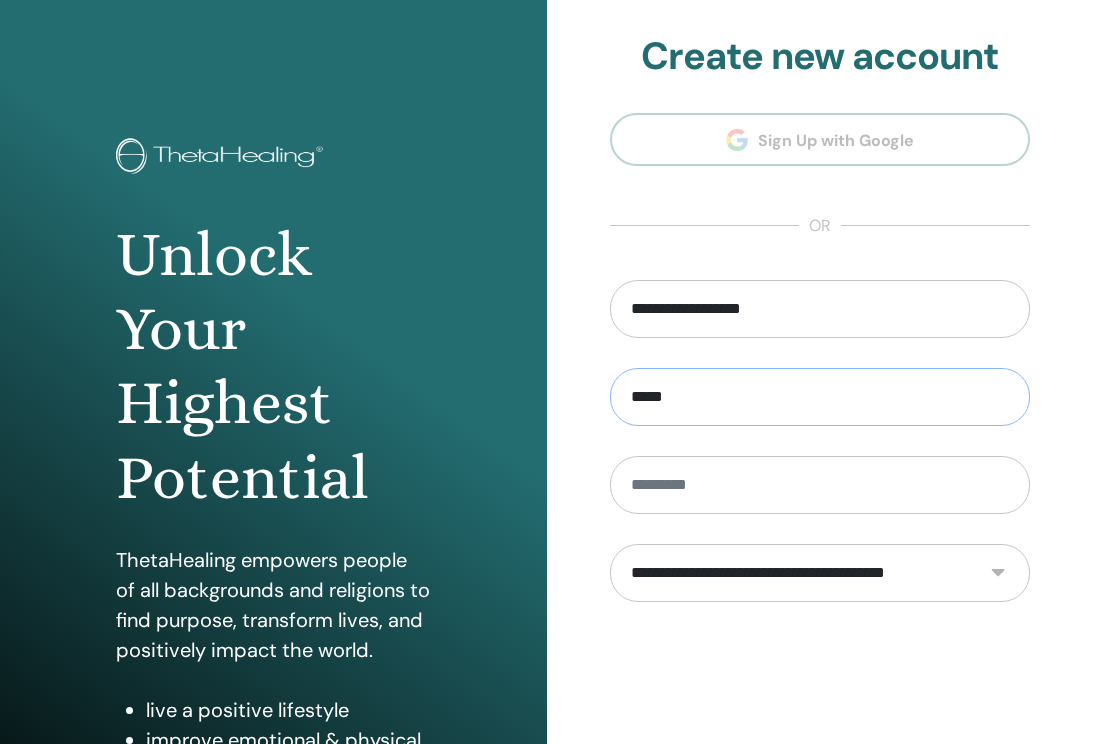 type on "*****" 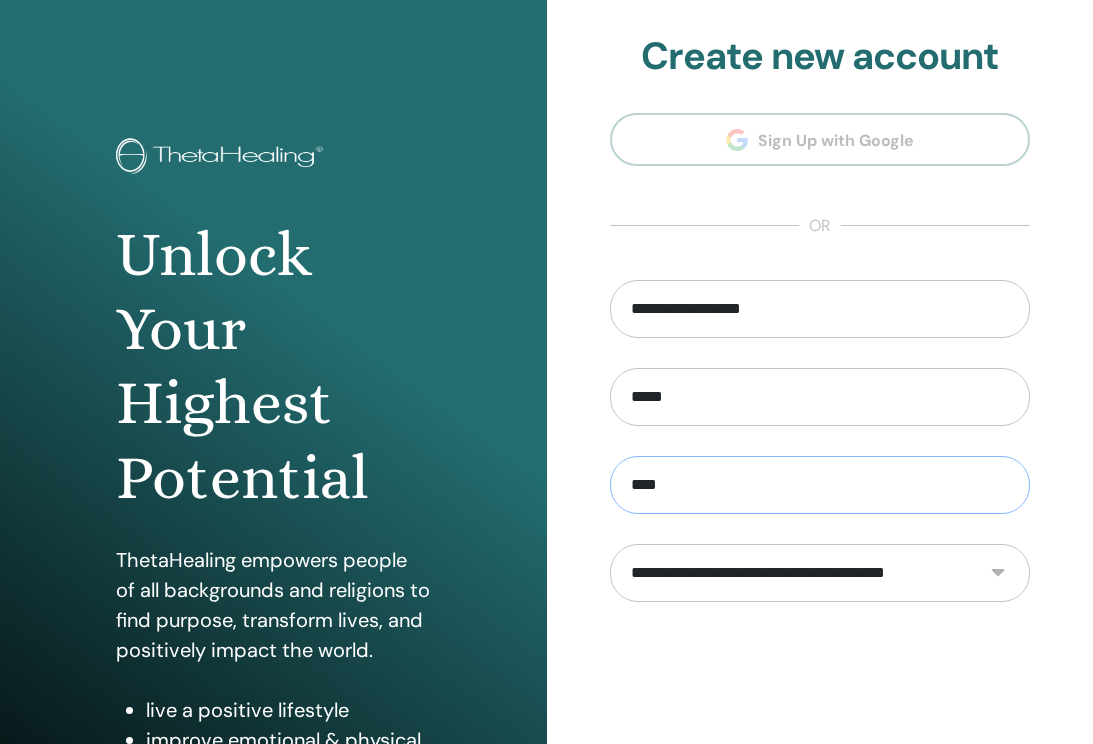type on "****" 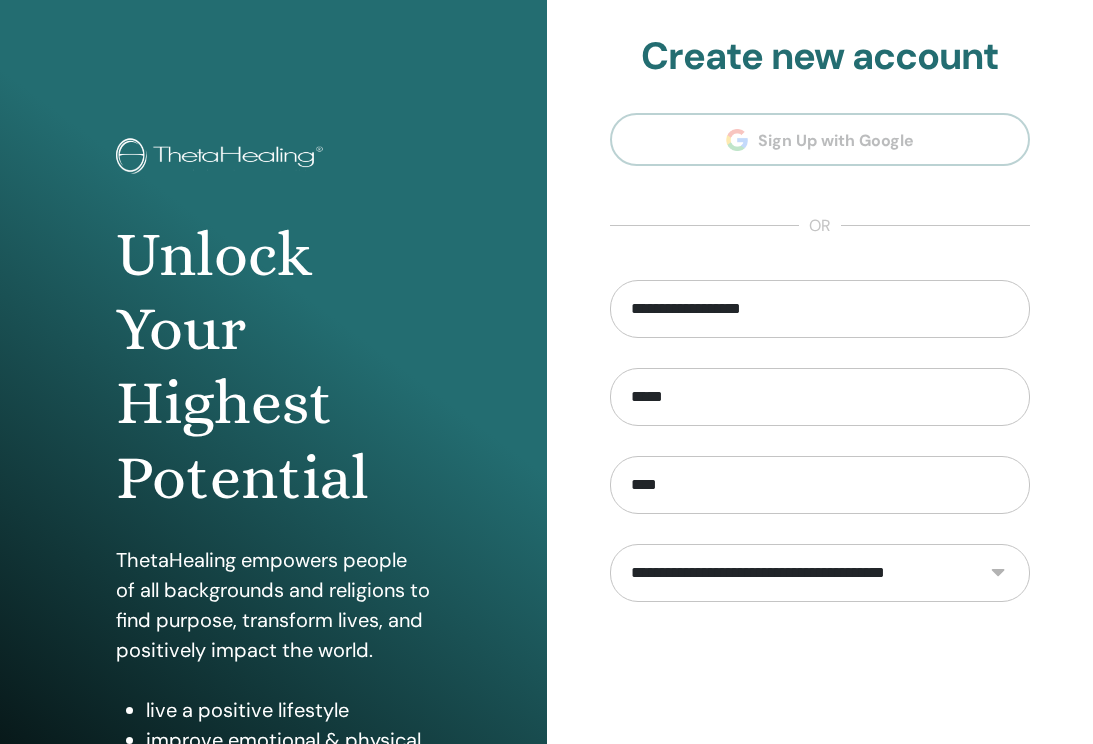 click on "**********" at bounding box center (820, 480) 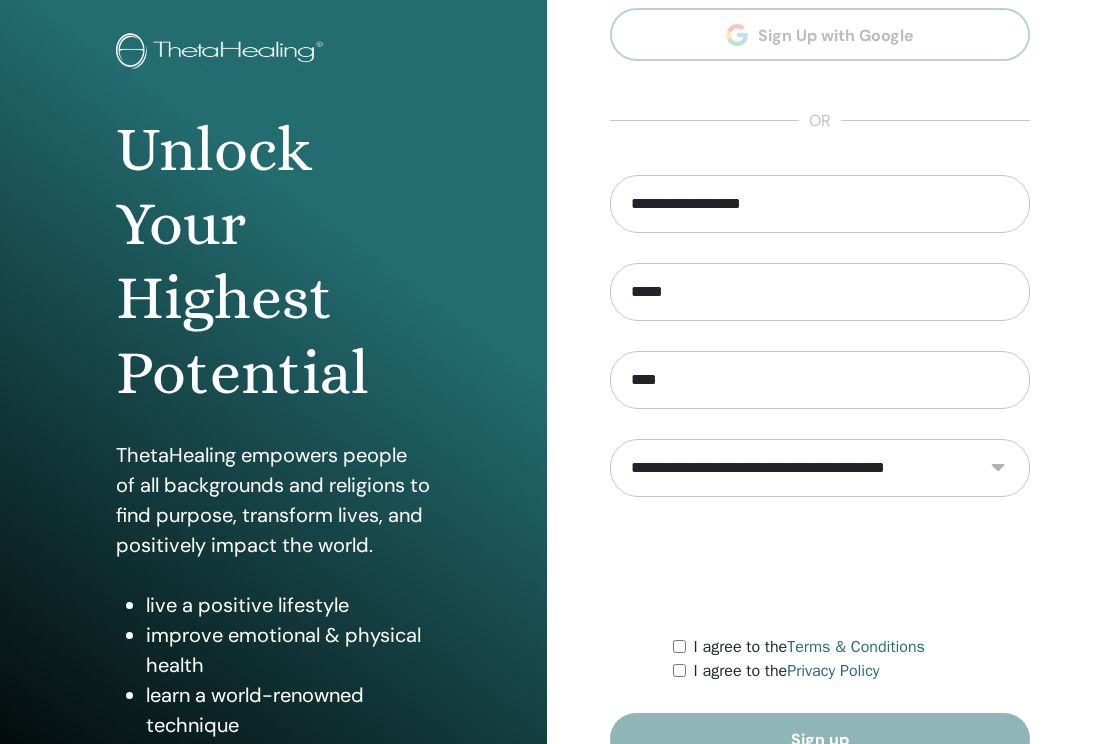 scroll, scrollTop: 106, scrollLeft: 0, axis: vertical 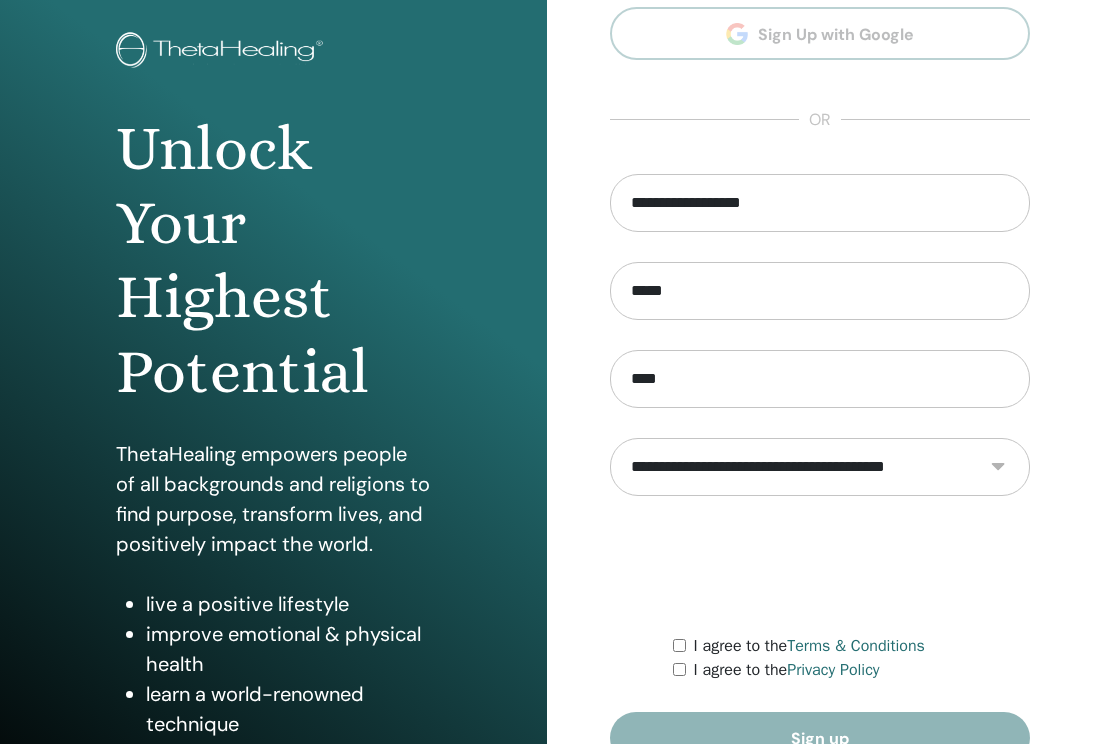 click on "**********" at bounding box center [820, 467] 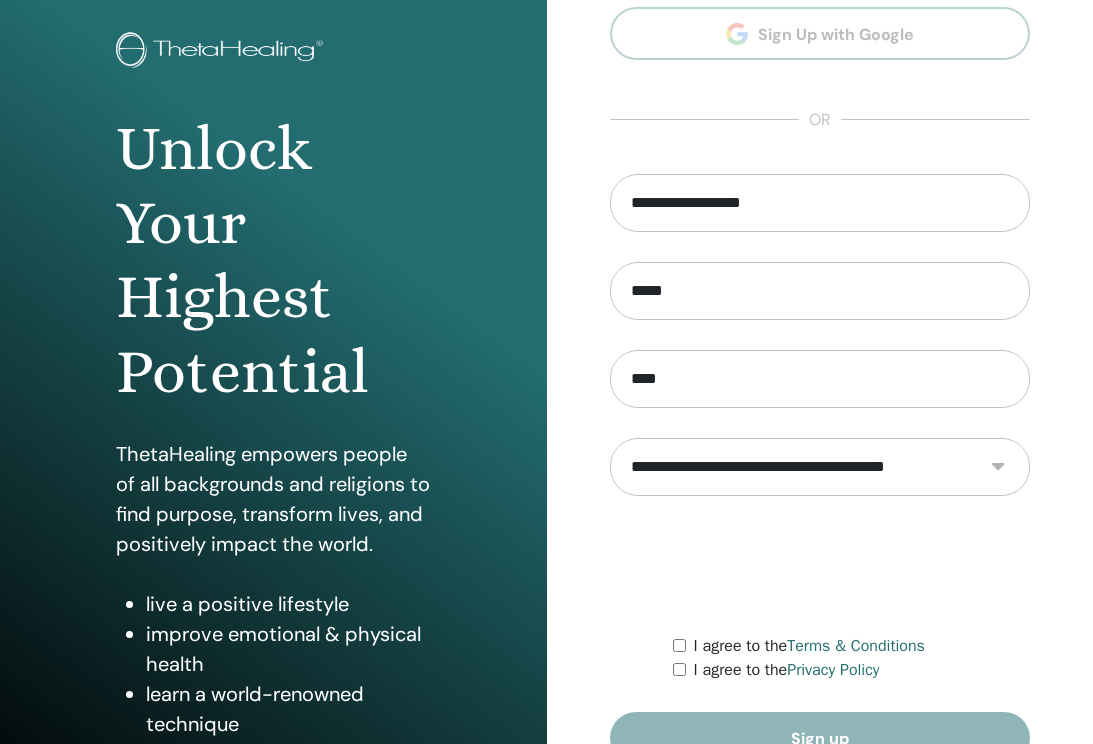 select on "***" 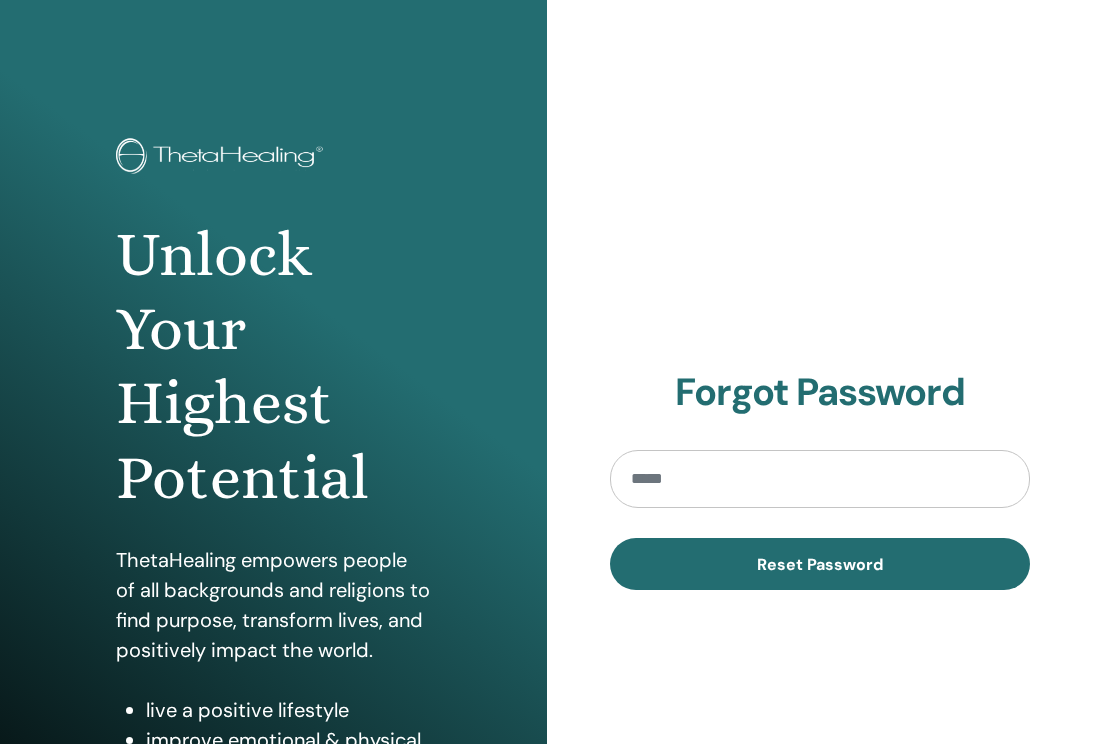 scroll, scrollTop: 0, scrollLeft: 0, axis: both 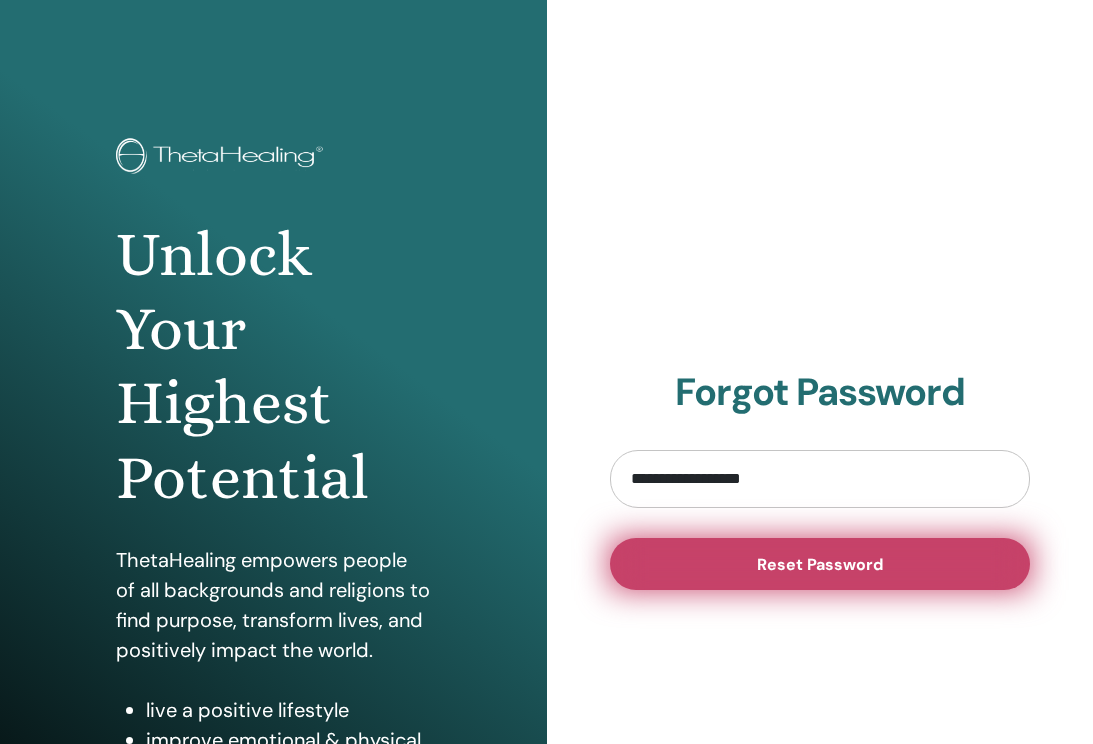 click on "Reset Password" at bounding box center [820, 564] 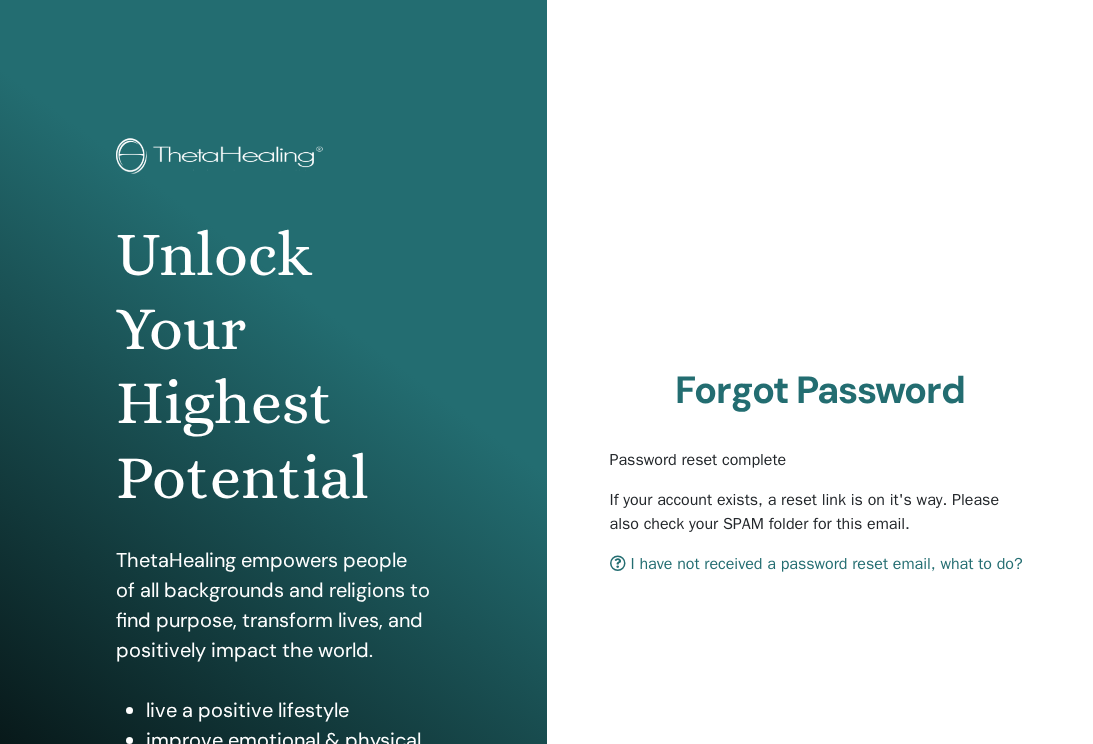 scroll, scrollTop: 0, scrollLeft: 0, axis: both 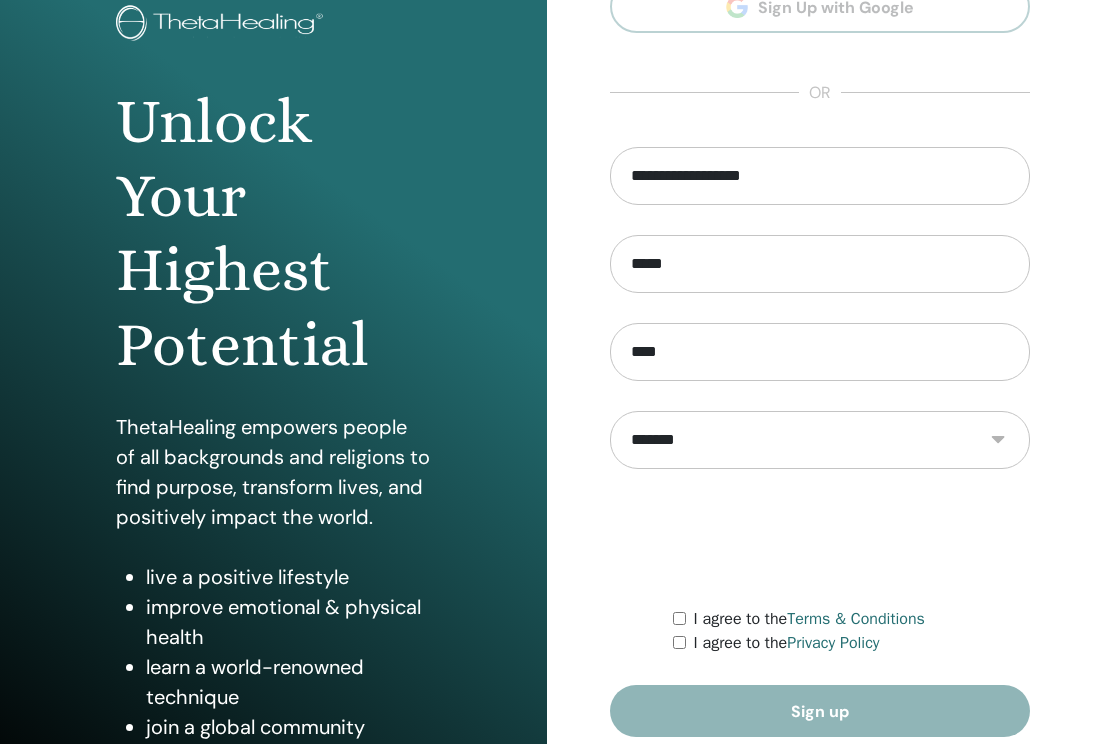 click on "I agree to the  Privacy Policy" at bounding box center [851, 643] 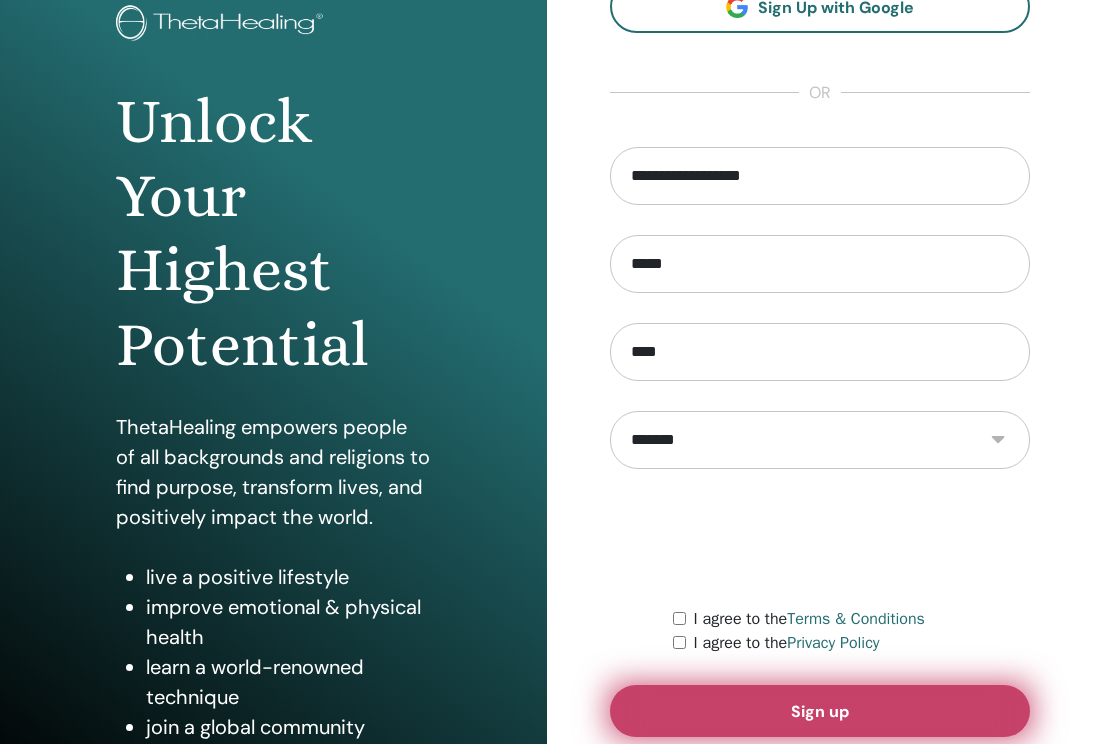 click on "Sign up" at bounding box center (820, 711) 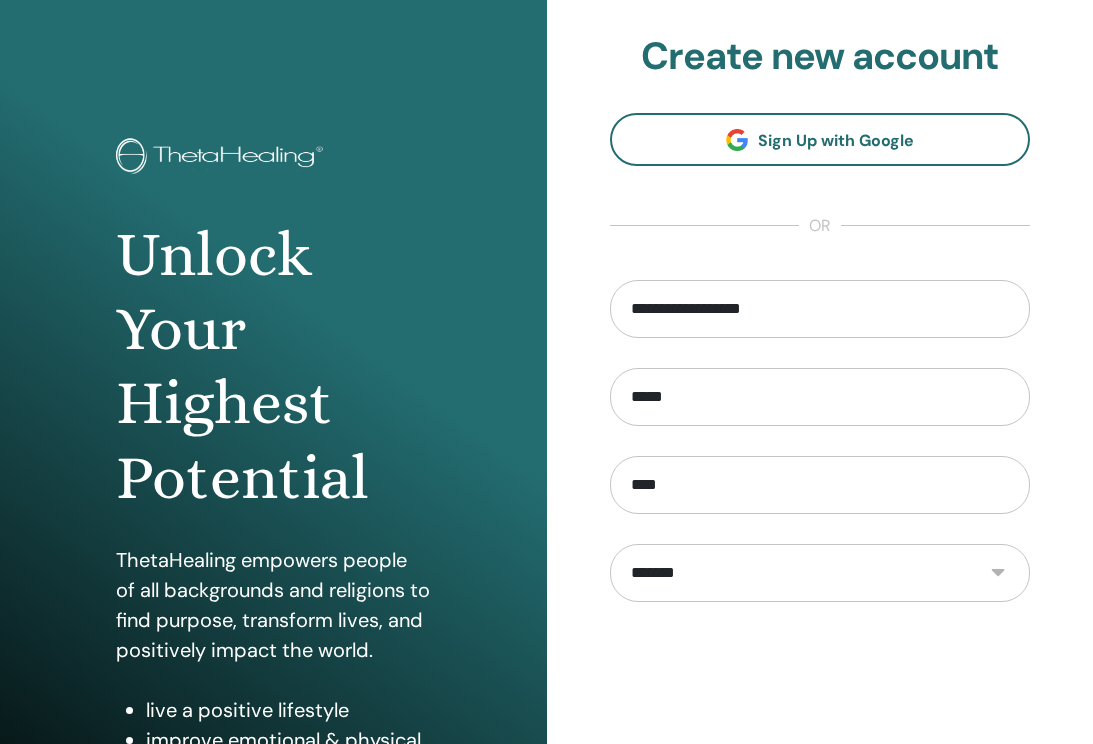 scroll, scrollTop: 216, scrollLeft: 0, axis: vertical 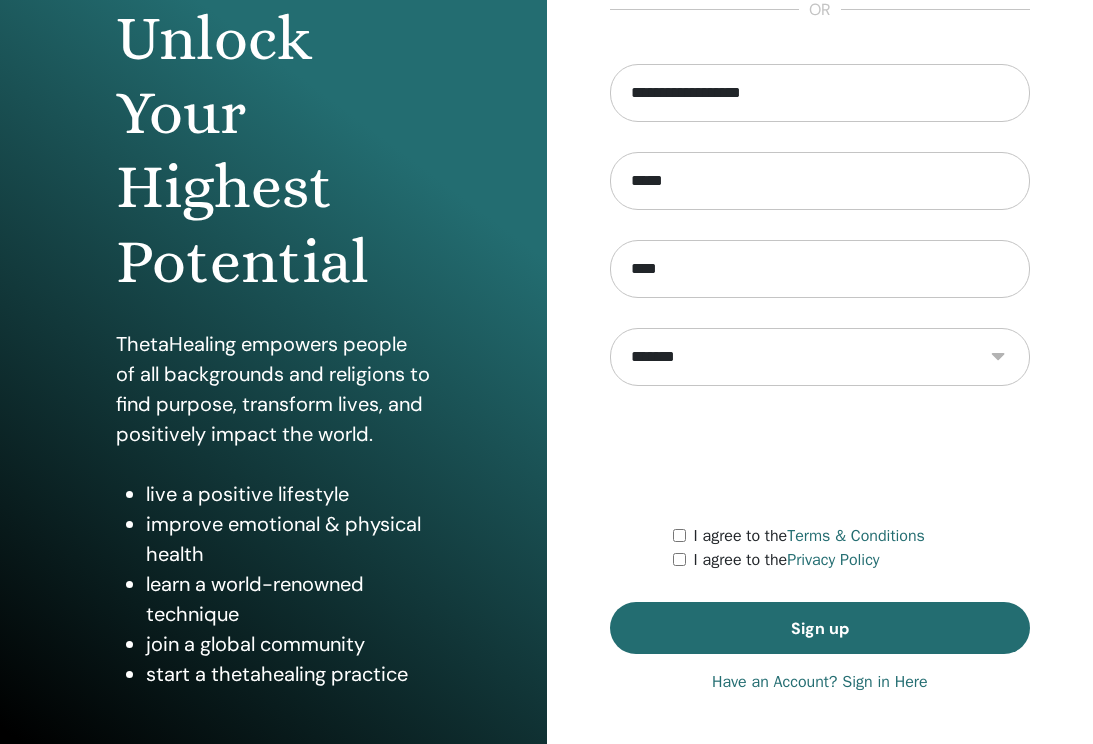 click on "Have an Account? Sign in Here" at bounding box center [820, 682] 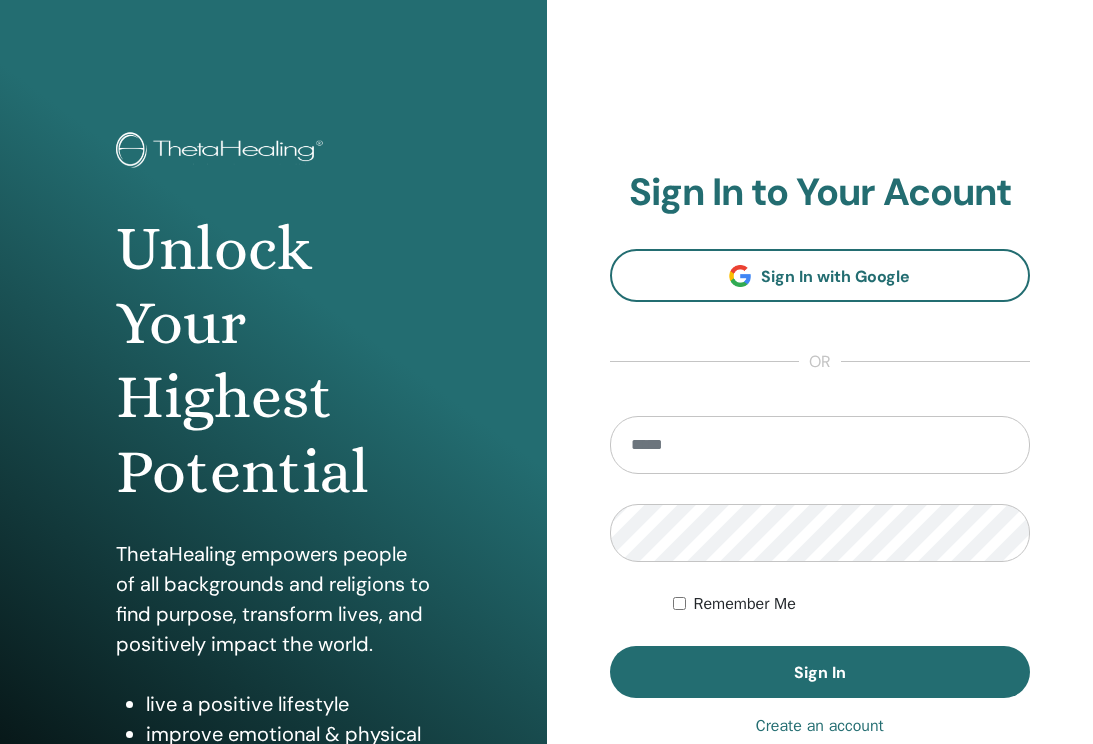 scroll, scrollTop: 0, scrollLeft: 0, axis: both 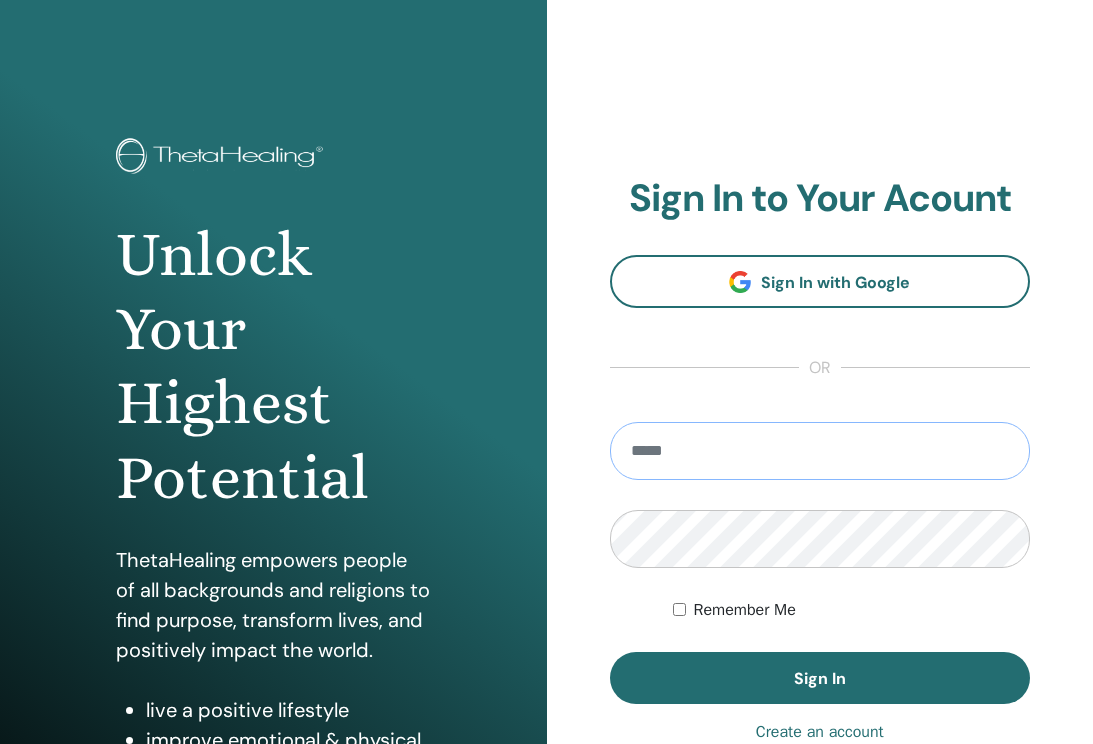 click at bounding box center [820, 451] 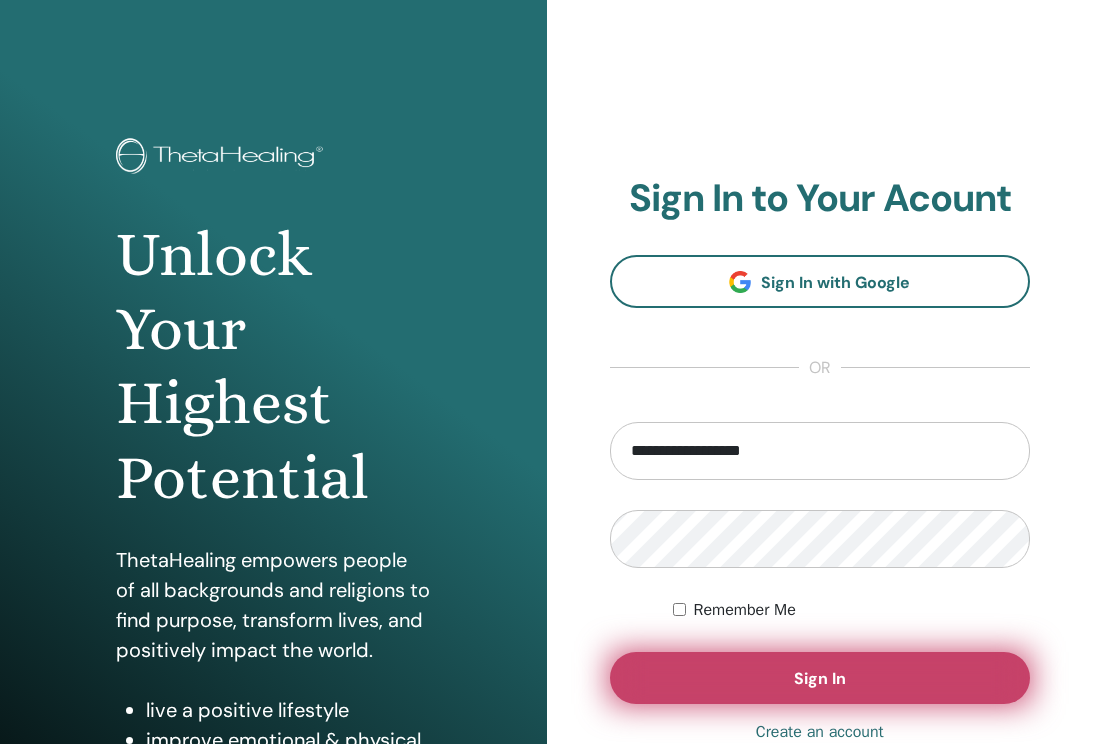 click on "Sign In" at bounding box center (820, 678) 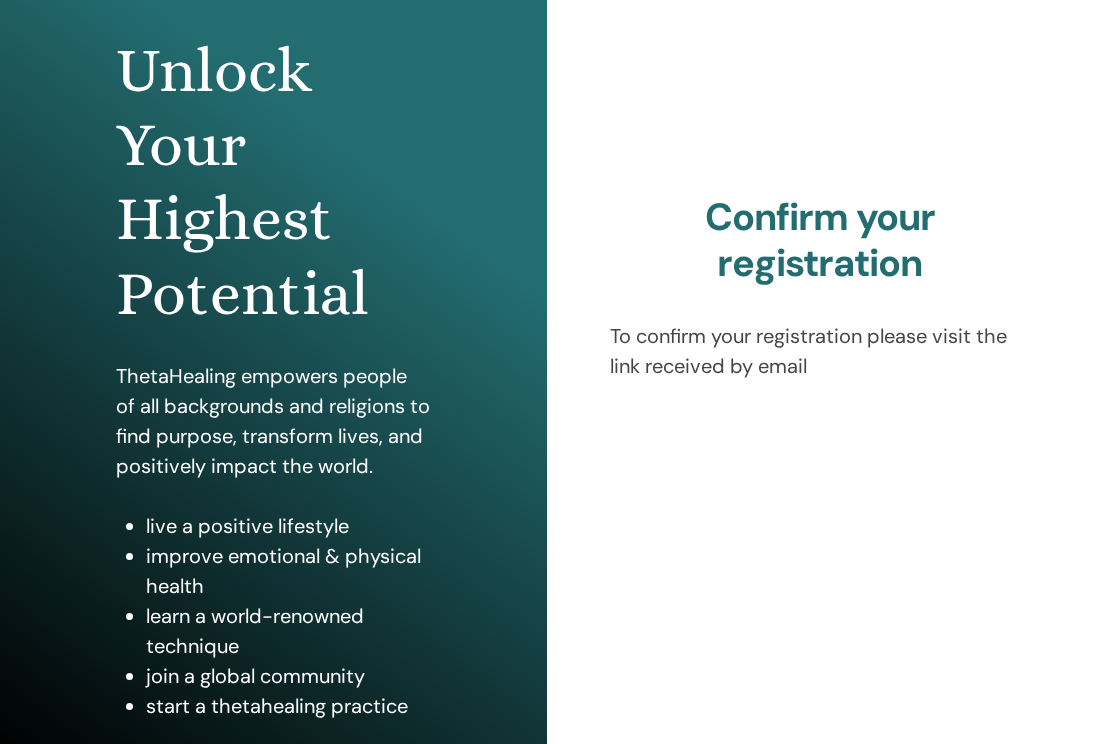 scroll, scrollTop: 216, scrollLeft: 0, axis: vertical 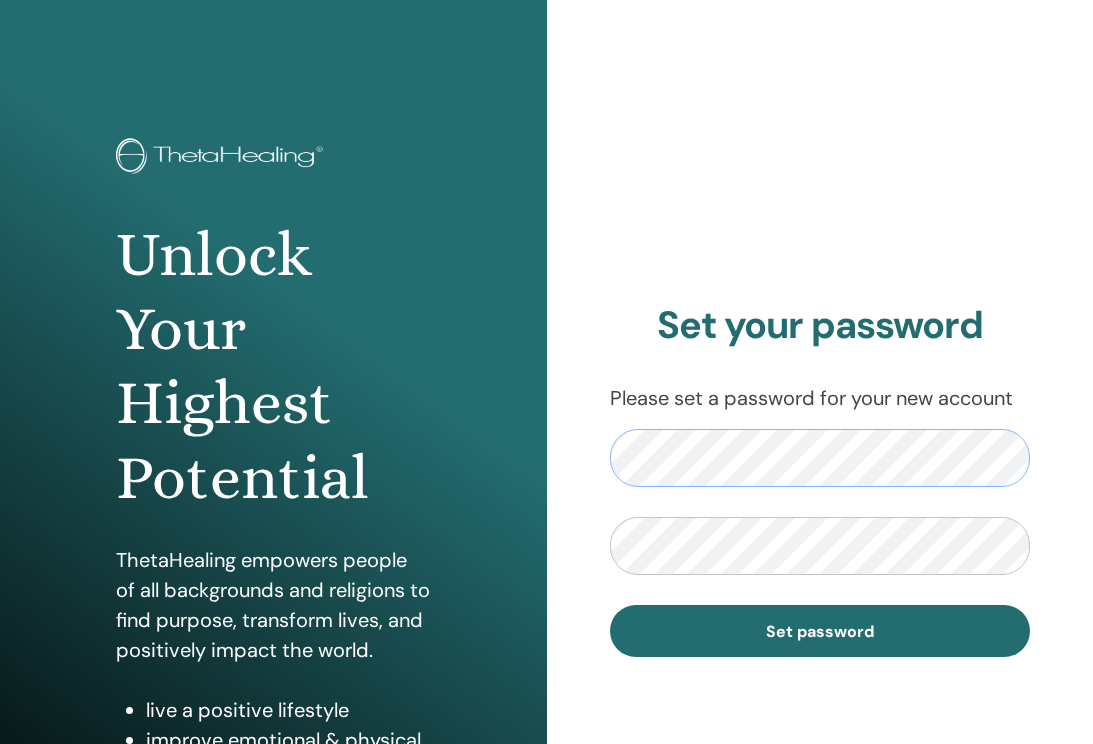click on "Unlock Your Highest Potential
ThetaHealing empowers people of all backgrounds and religions to find purpose, transform lives, and positively impact the world.
live a positive lifestyle
improve emotional & physical health
learn a world-renowned technique
join a global community
start a thetahealing practice
Set your [PASSWORD]
Please set a [PASSWORD] for your new account" at bounding box center (546, 480) 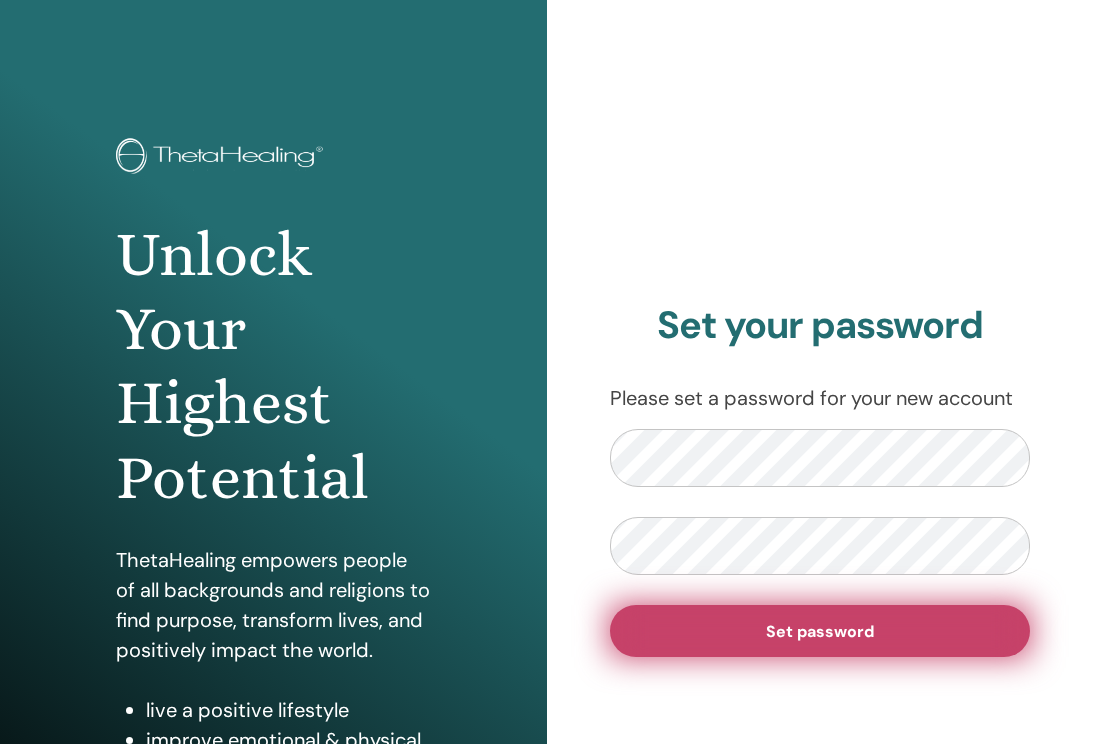 click on "Set password" at bounding box center (820, 631) 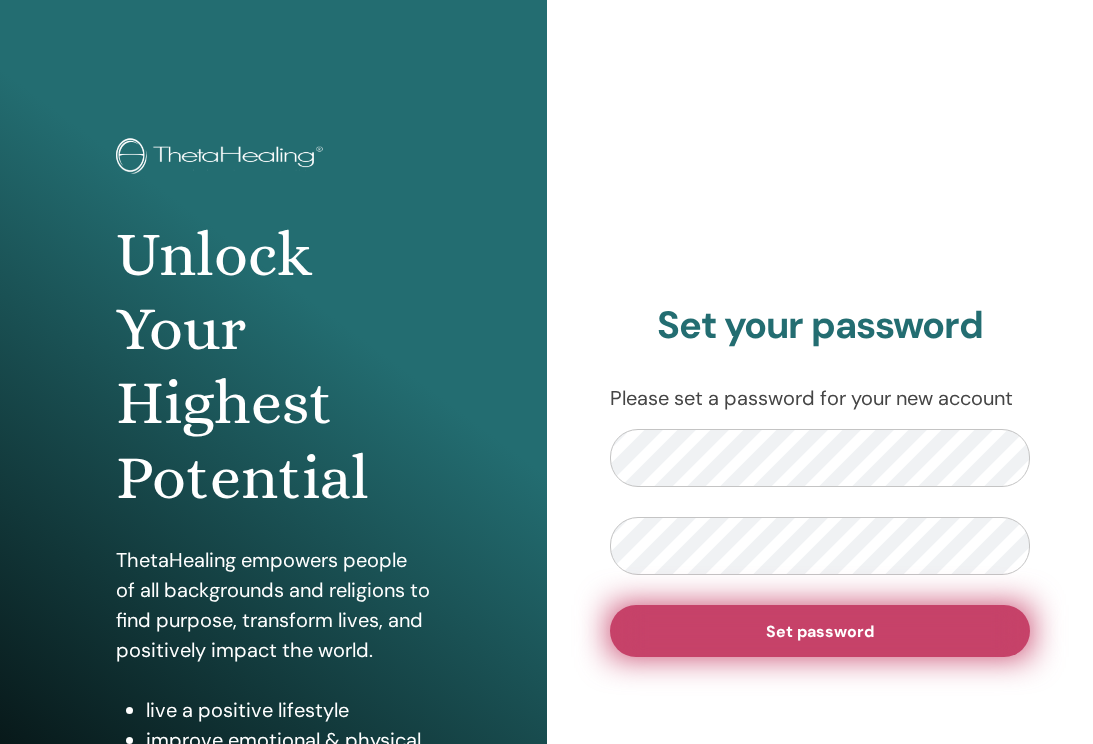 click on "Set password" at bounding box center [820, 631] 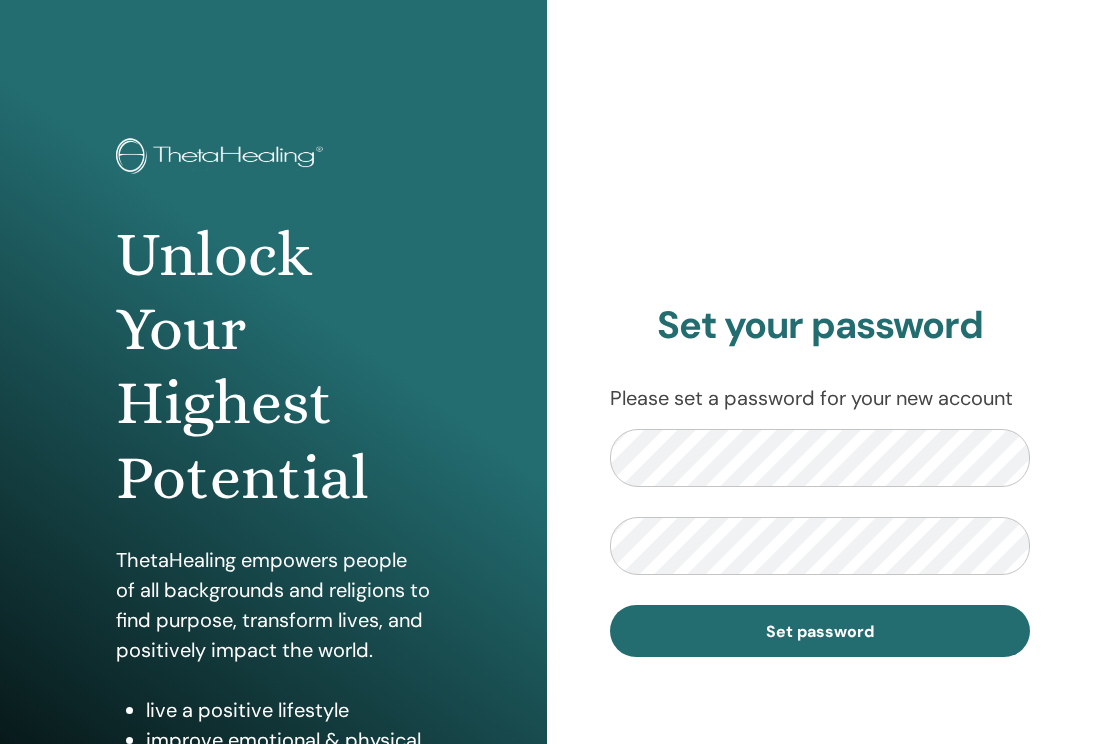 scroll, scrollTop: 0, scrollLeft: 0, axis: both 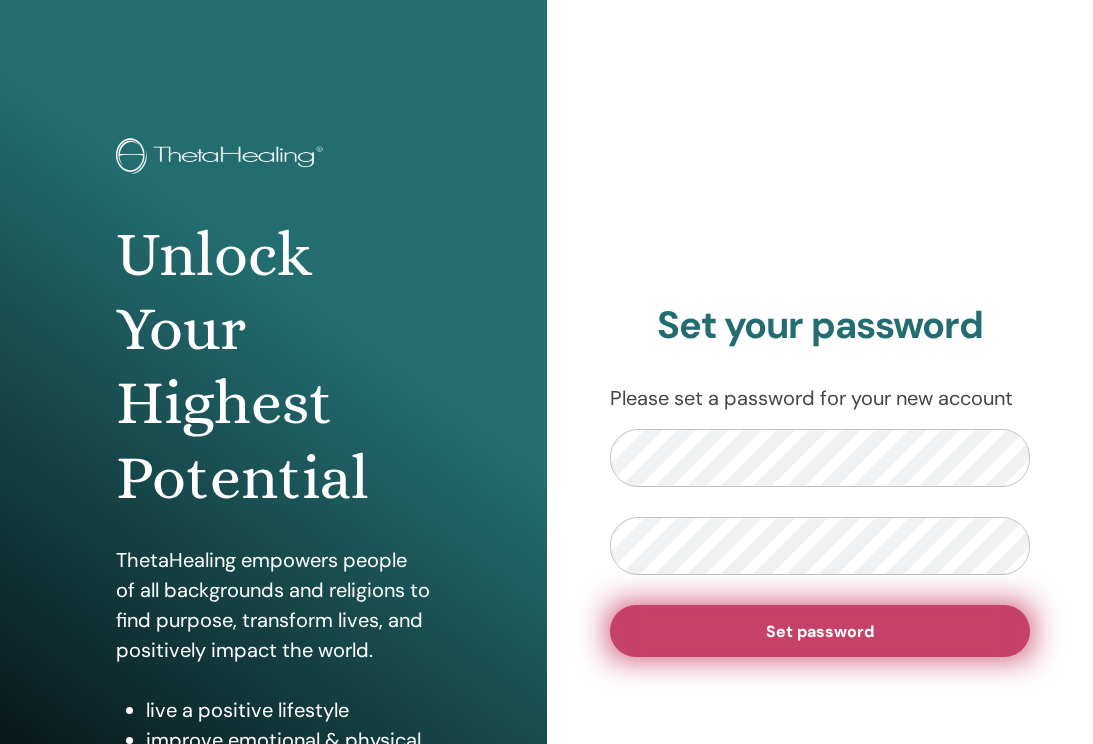 click on "Set password" at bounding box center [820, 631] 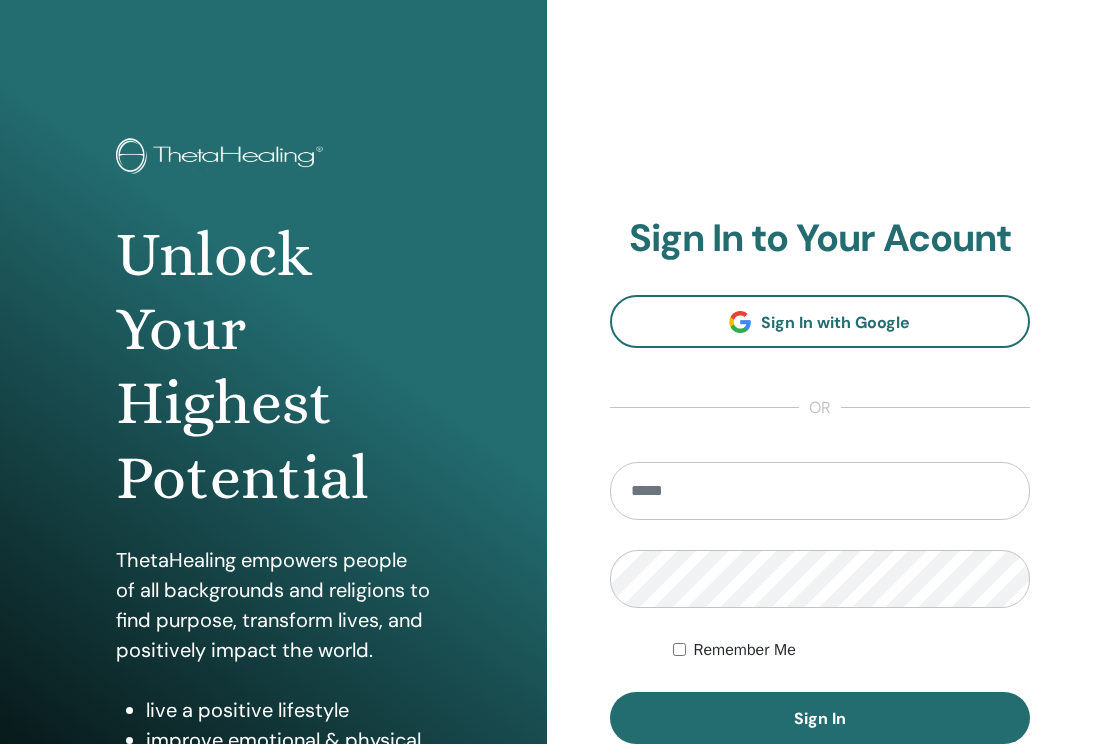 scroll, scrollTop: 0, scrollLeft: 0, axis: both 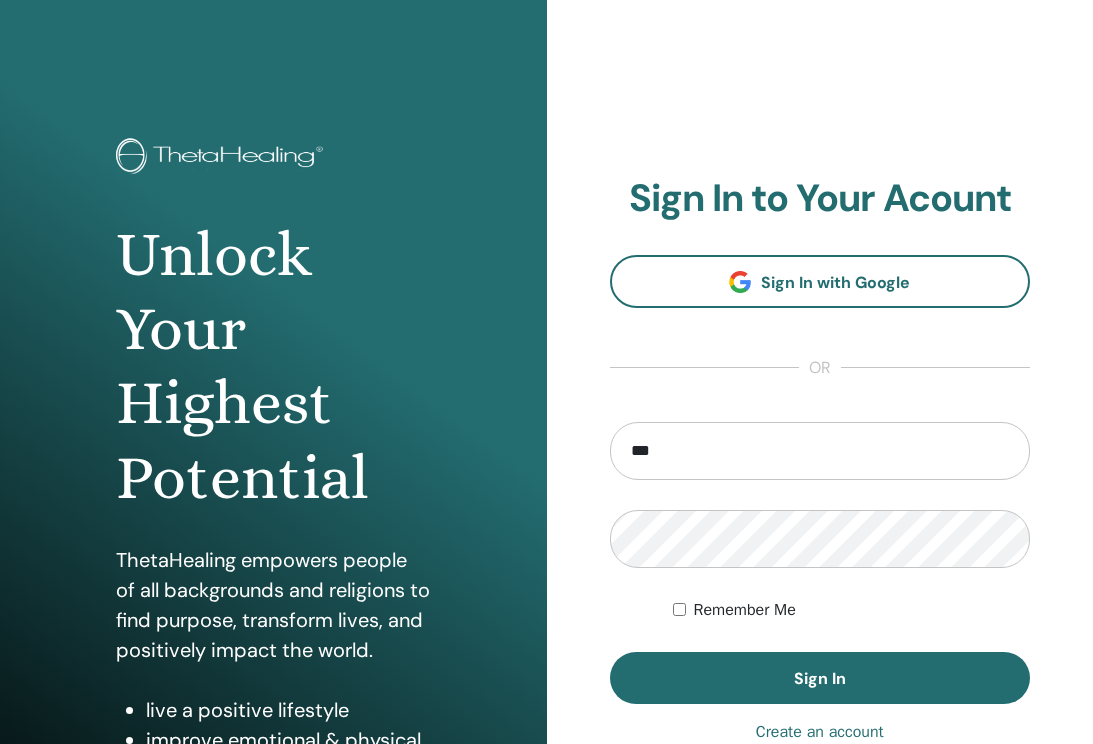 type on "**********" 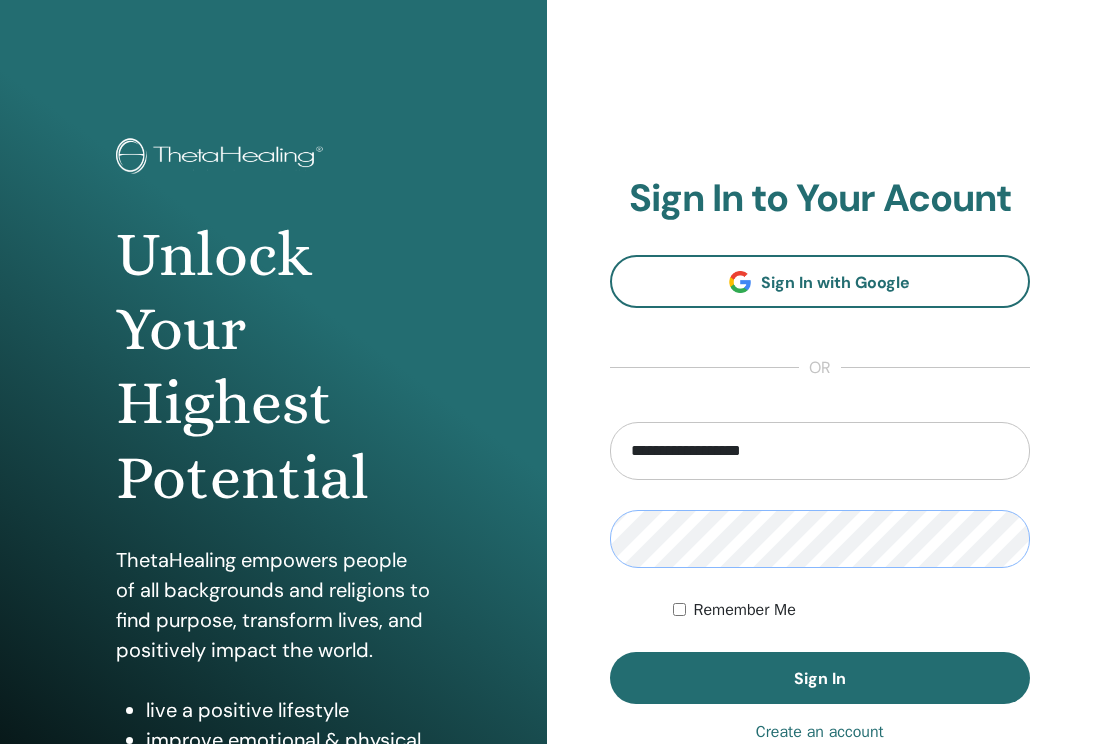 click on "Sign In" at bounding box center (820, 678) 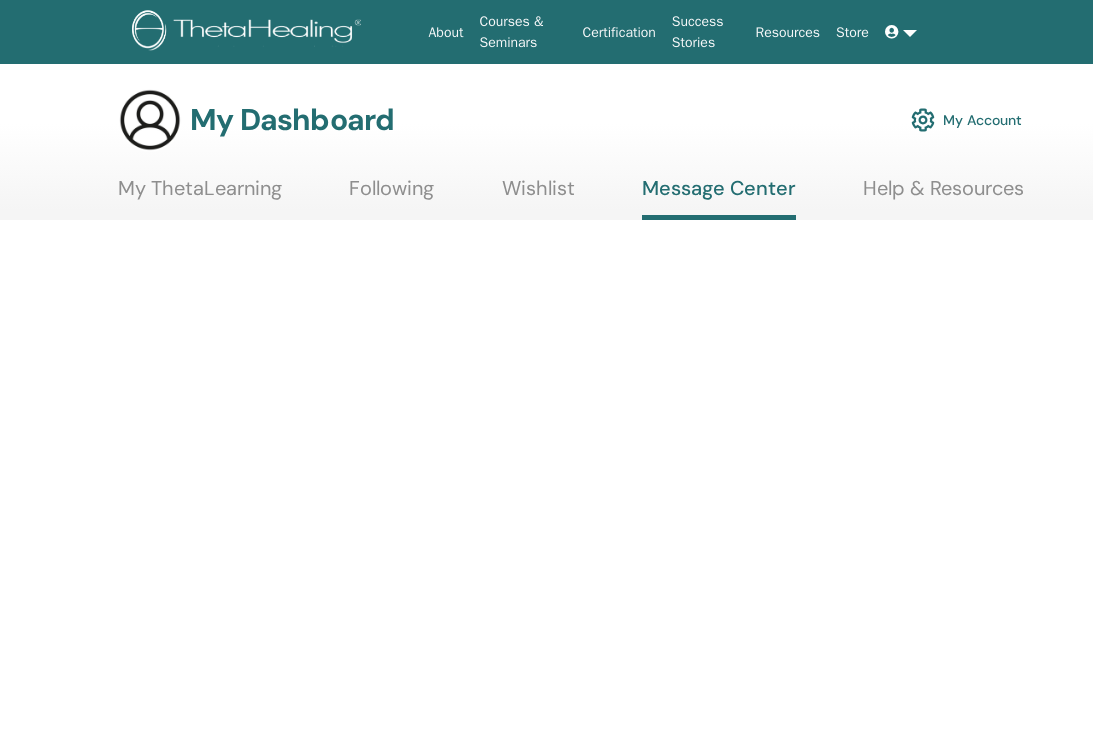 scroll, scrollTop: 0, scrollLeft: 0, axis: both 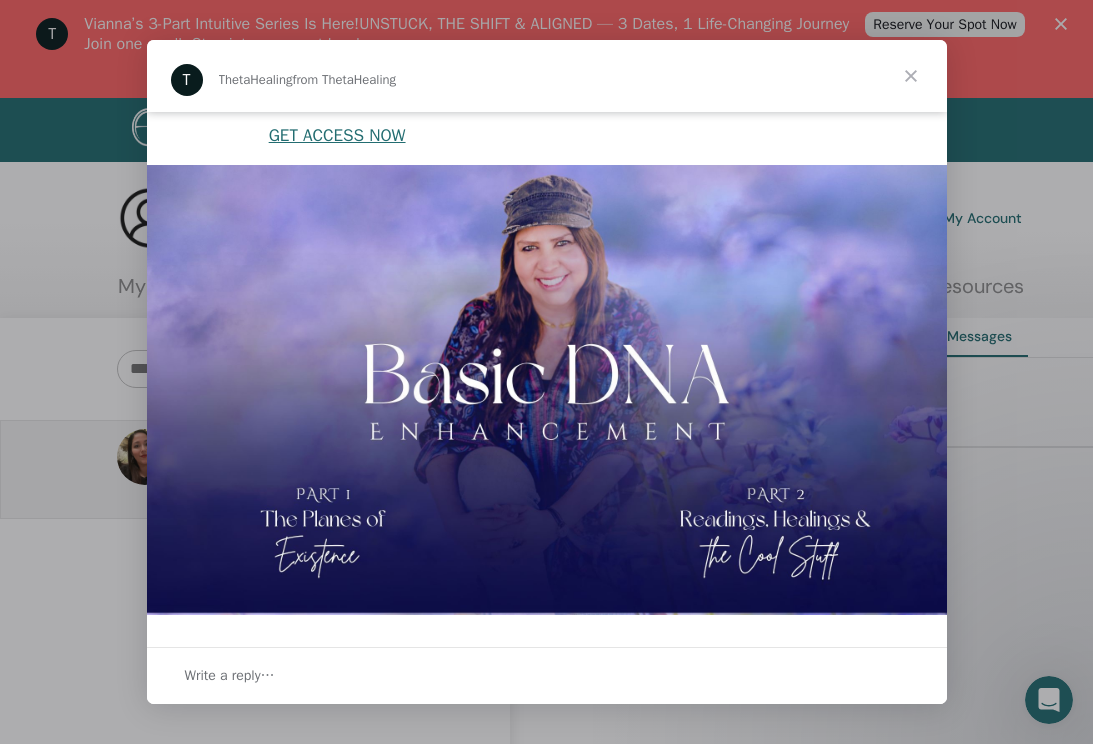 click at bounding box center (911, 76) 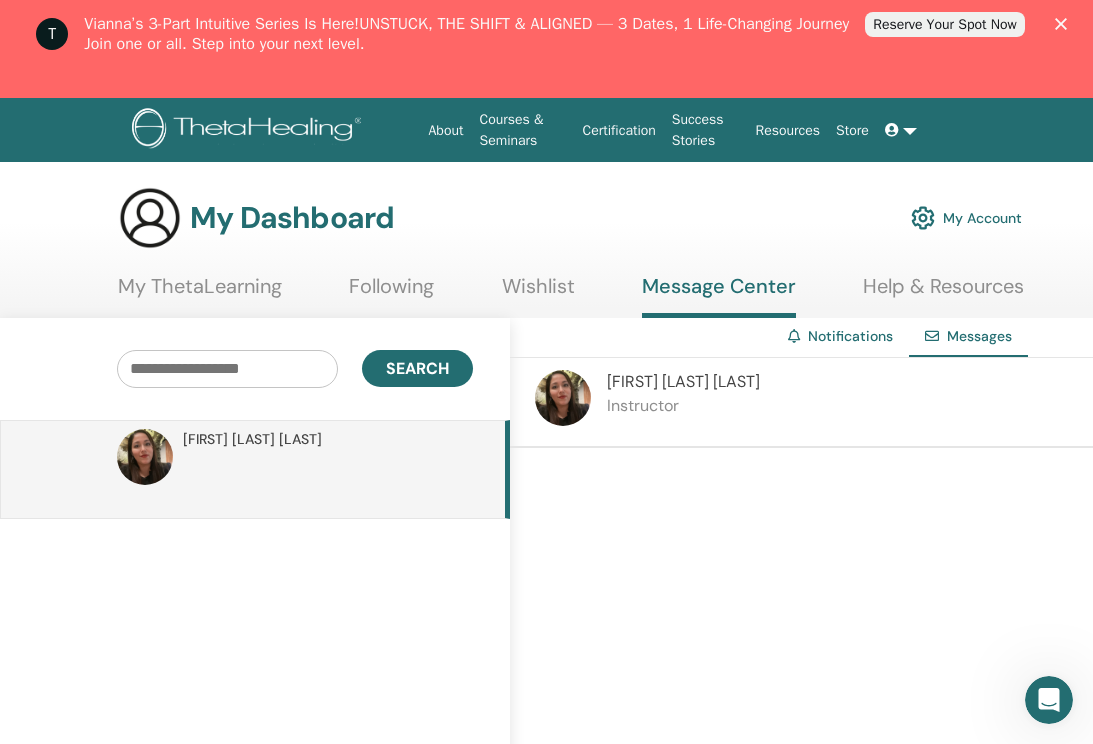 click on "Instructor" at bounding box center (683, 406) 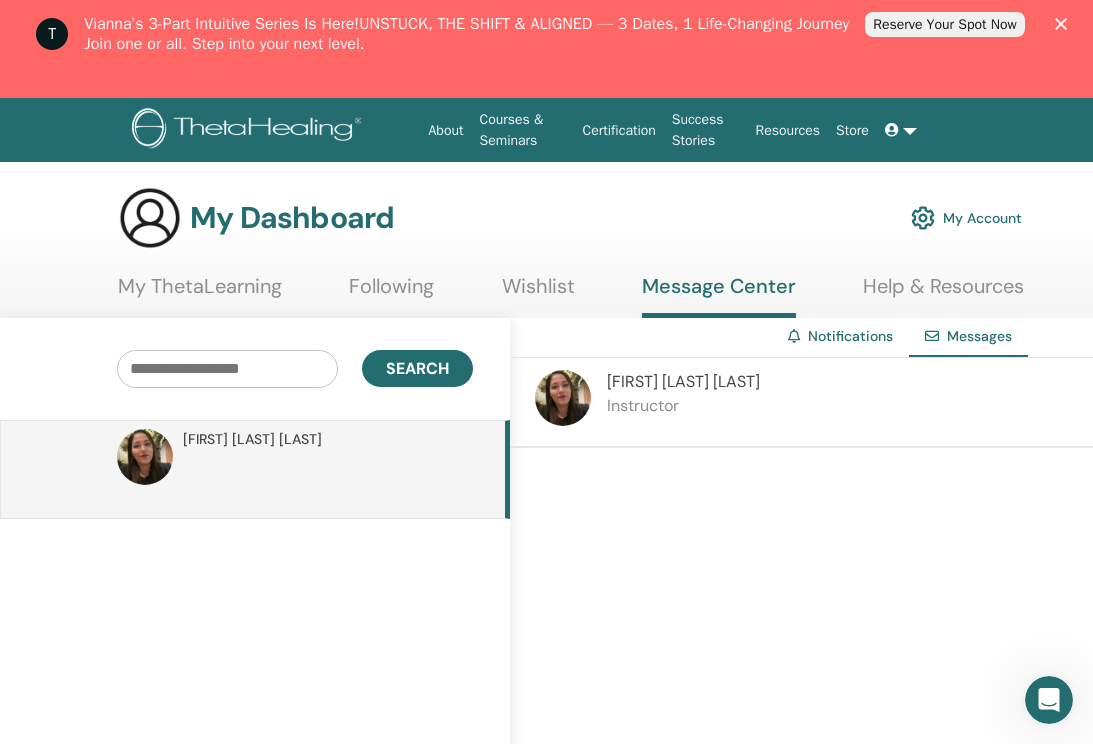 click at bounding box center [328, 480] 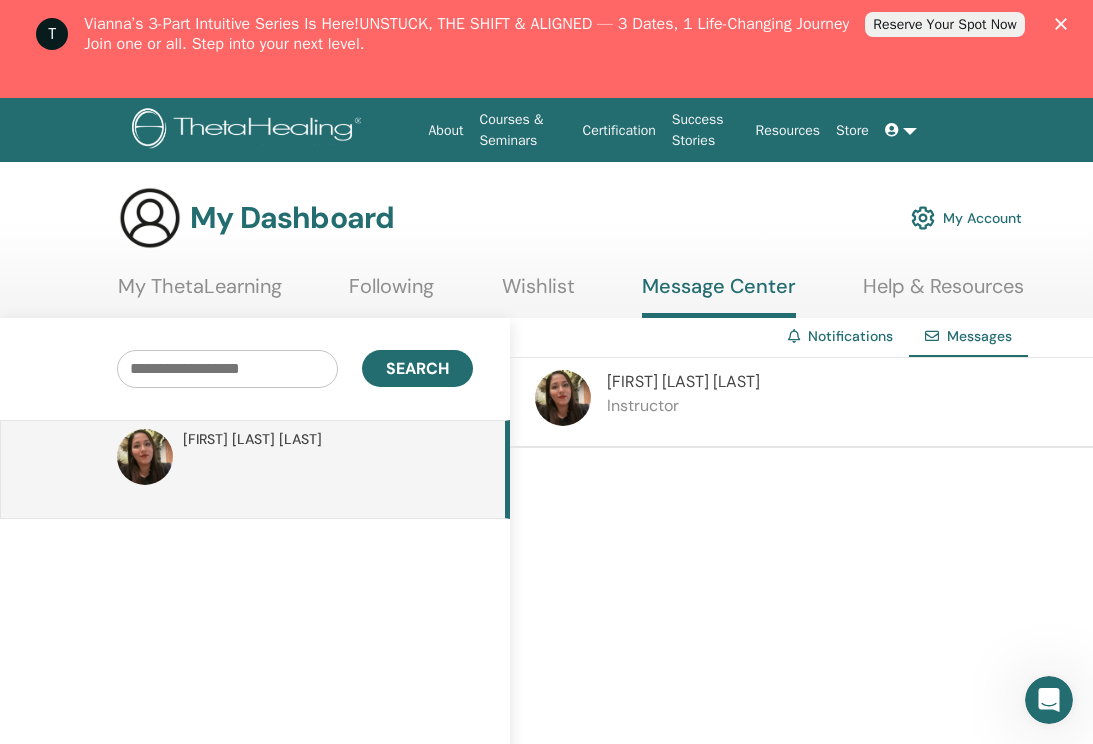 click at bounding box center [328, 480] 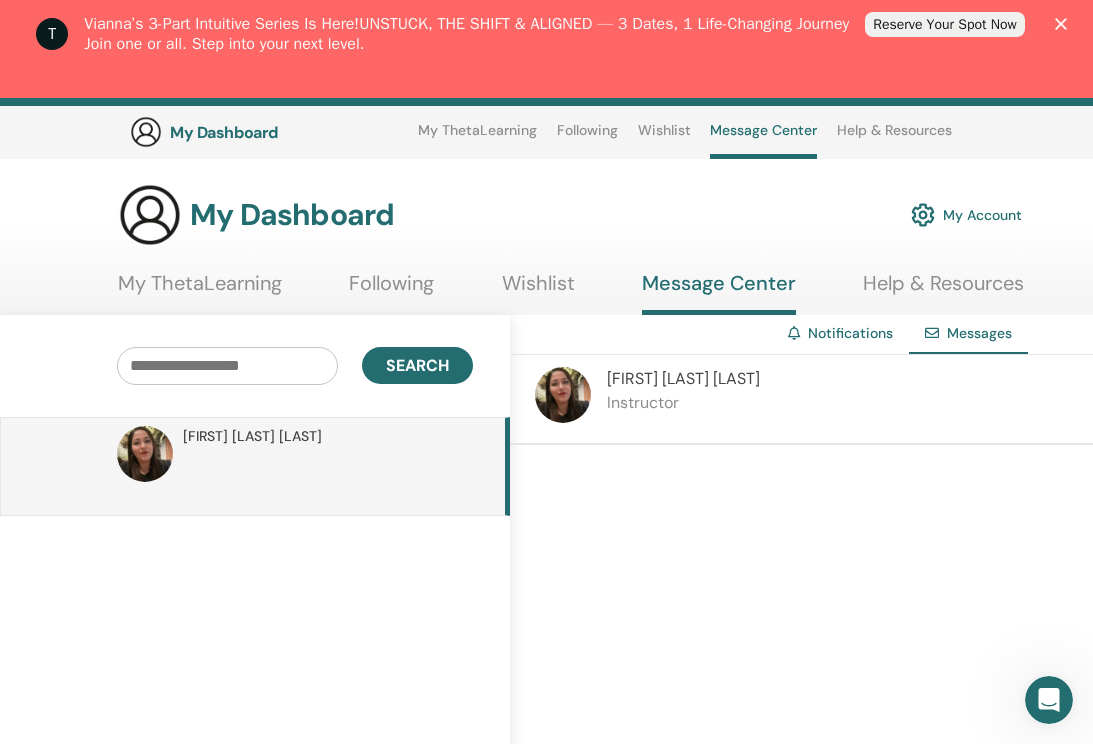 scroll, scrollTop: 21, scrollLeft: 0, axis: vertical 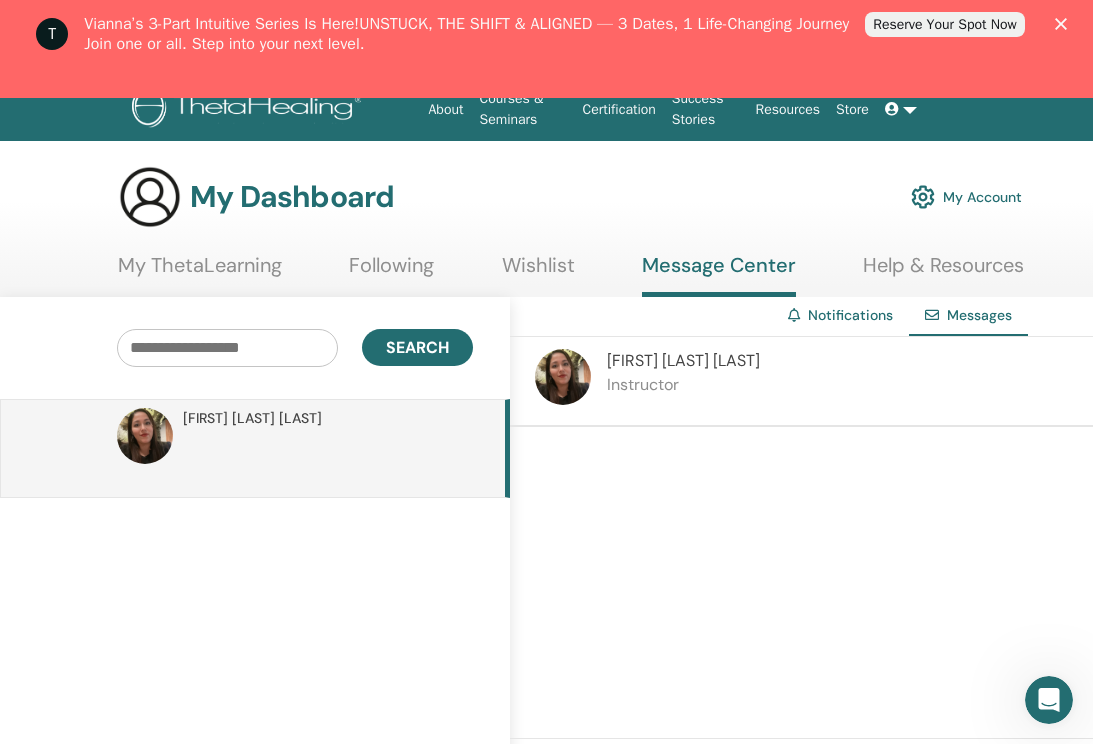 click at bounding box center (855, 583) 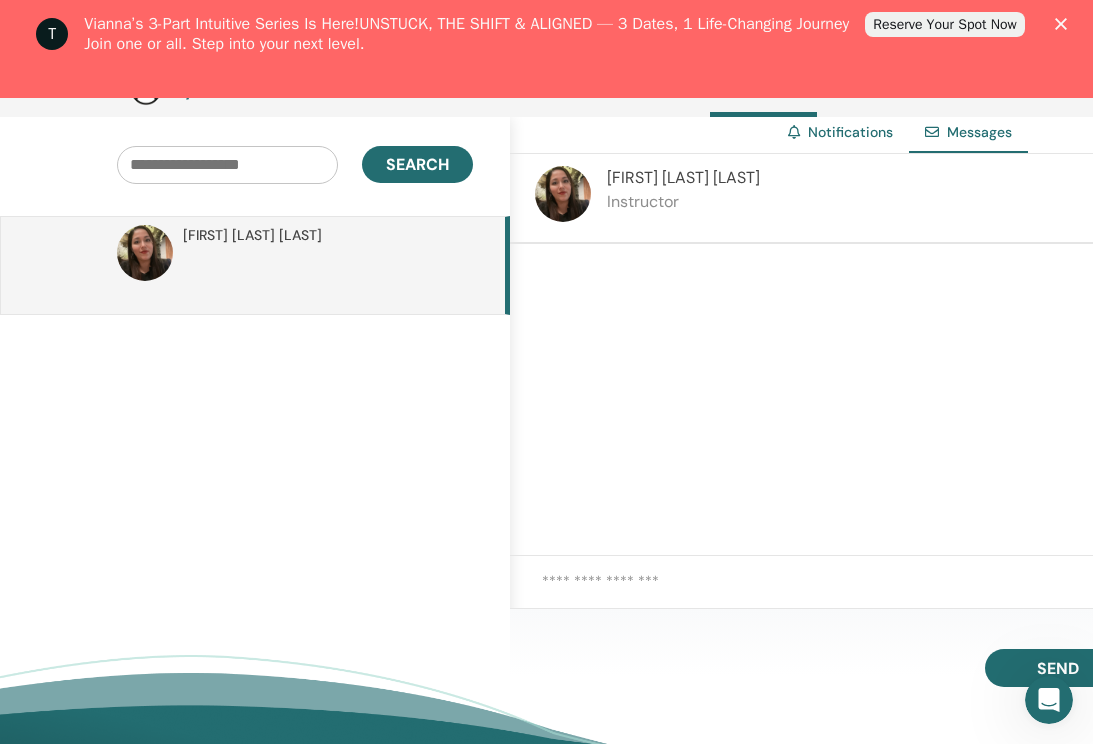 scroll, scrollTop: 258, scrollLeft: 0, axis: vertical 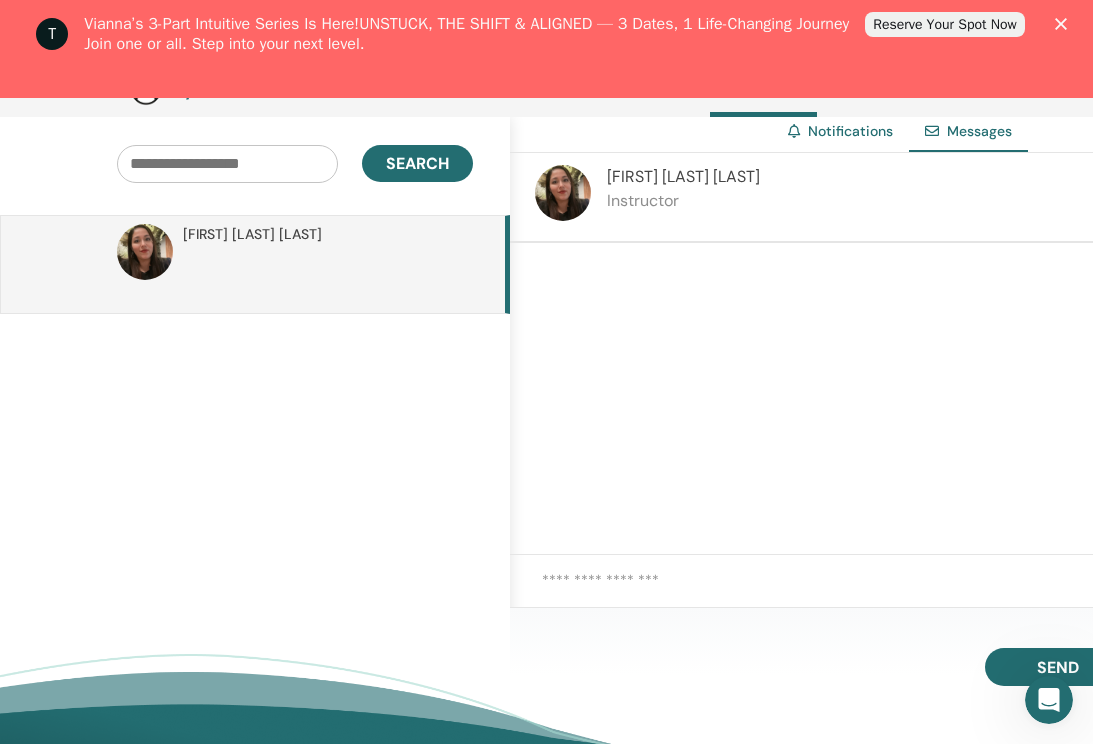 click at bounding box center (871, 592) 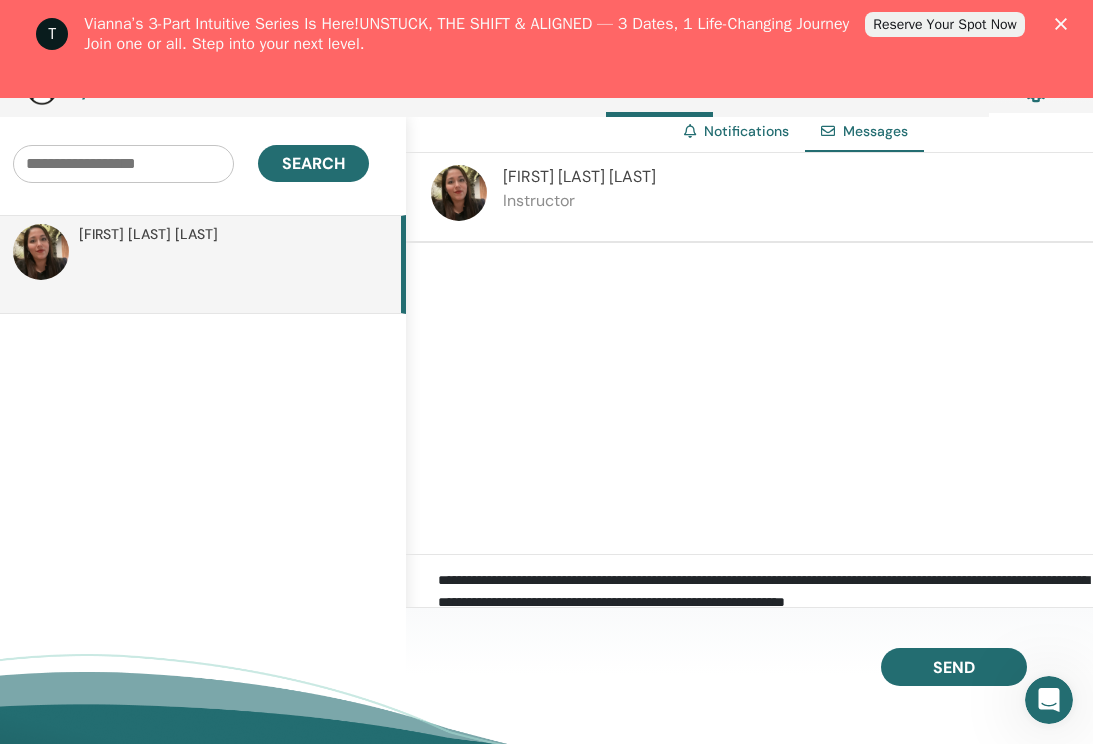 scroll, scrollTop: 258, scrollLeft: 107, axis: both 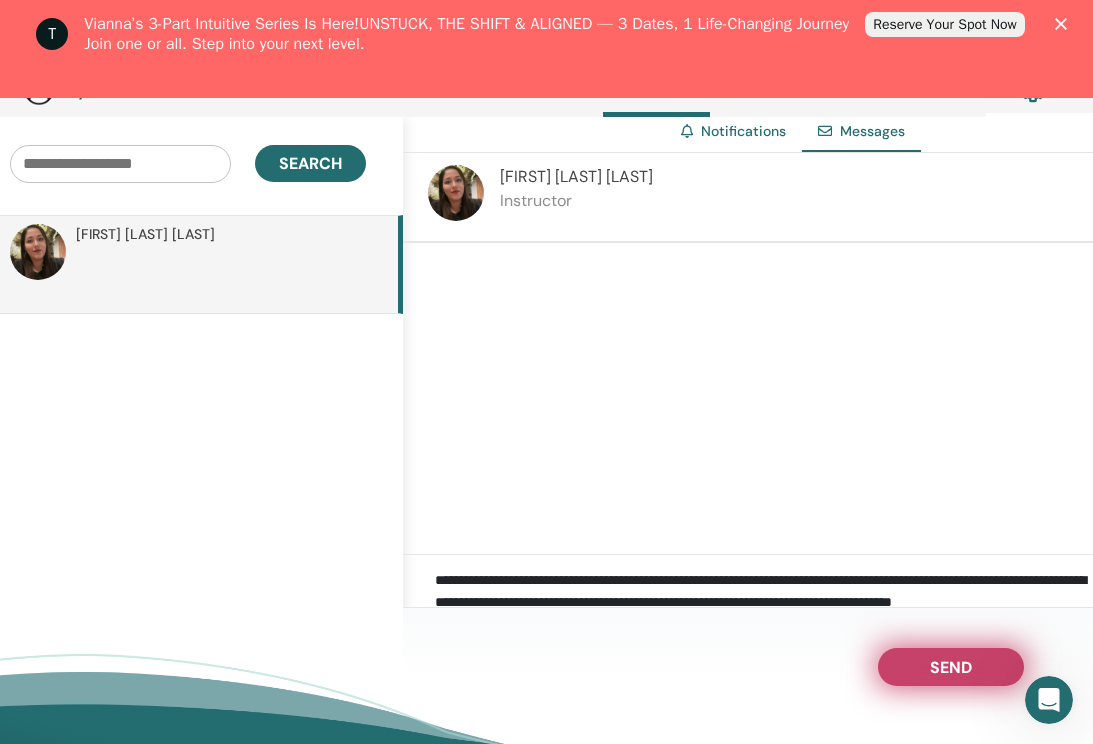 type on "**********" 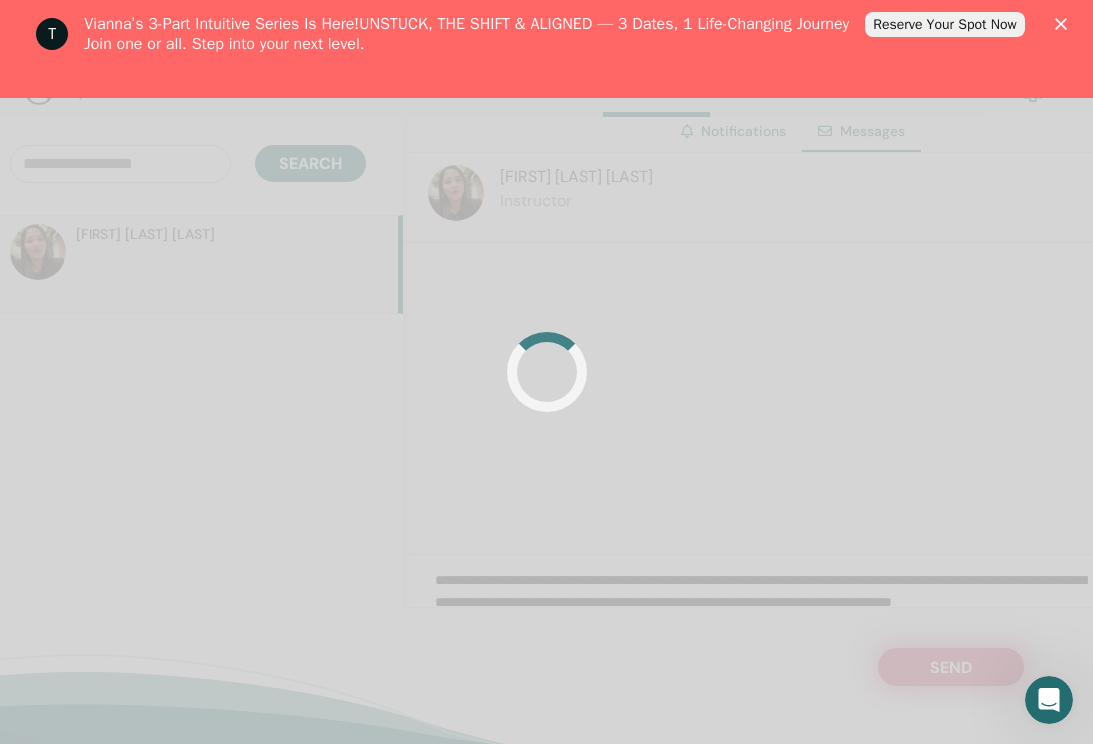 type 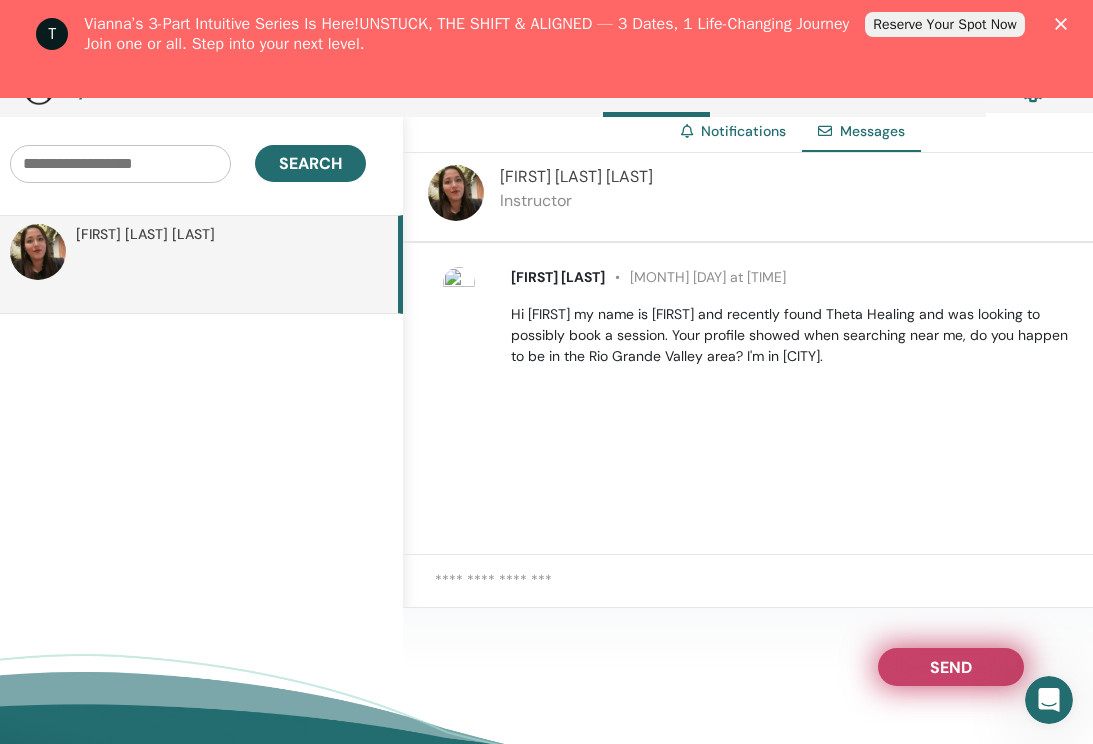scroll, scrollTop: 258, scrollLeft: 39, axis: both 